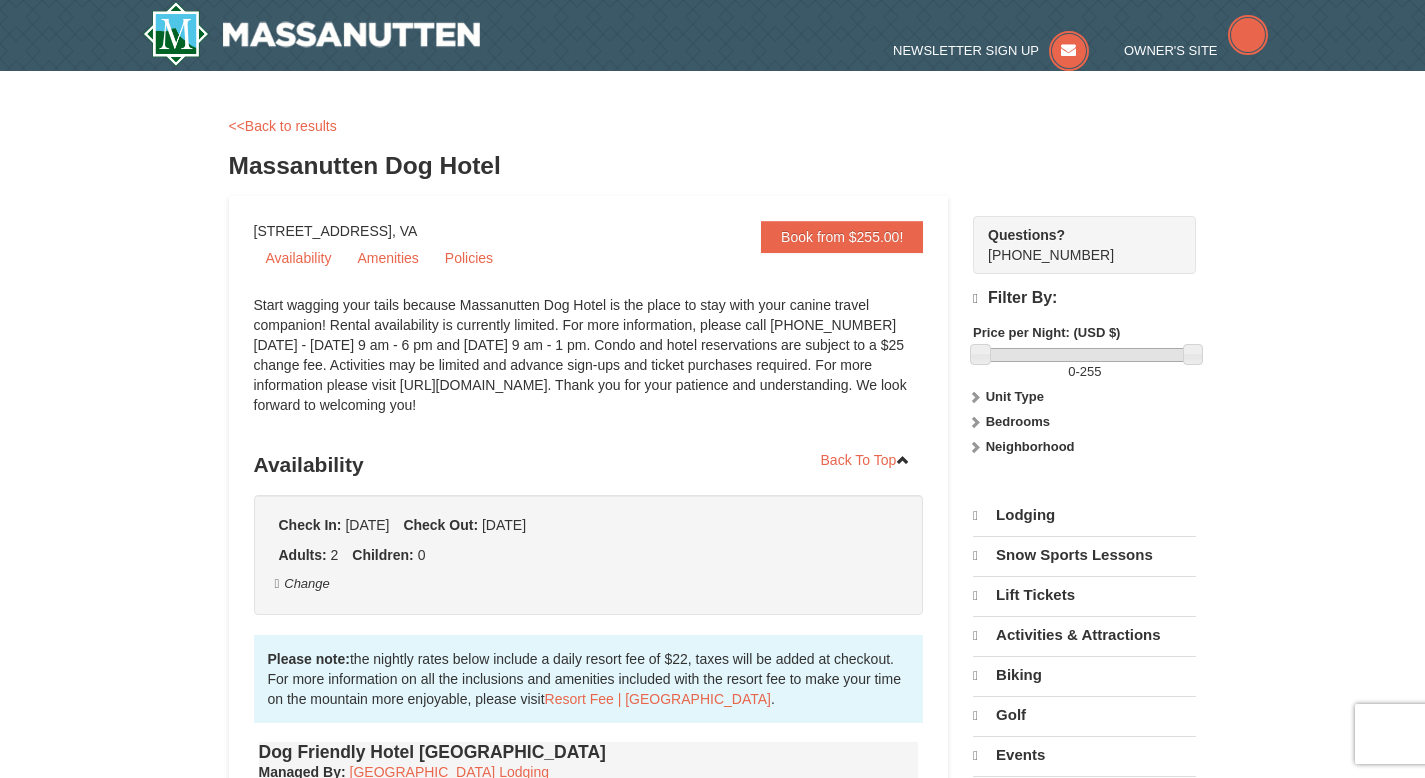 scroll, scrollTop: 0, scrollLeft: 0, axis: both 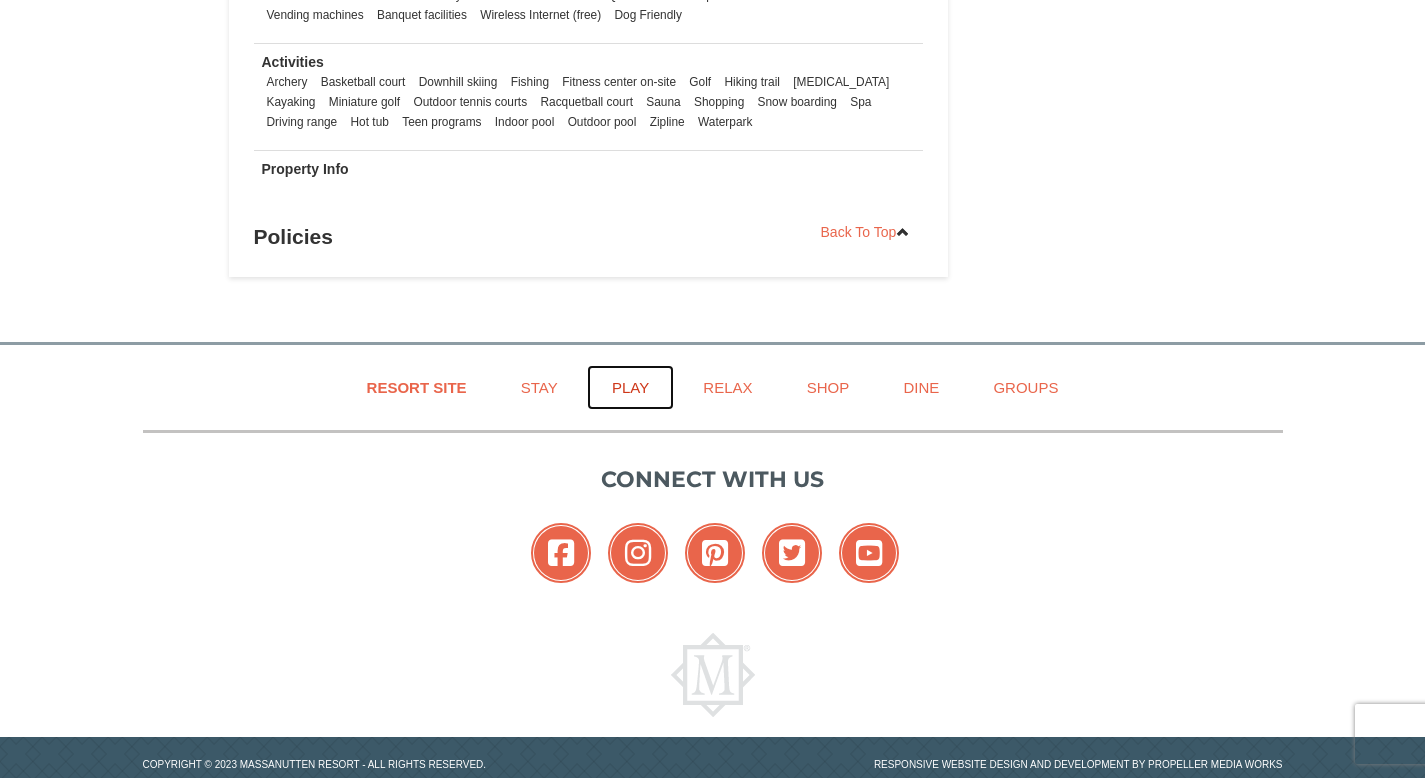 click on "Play" at bounding box center (630, 387) 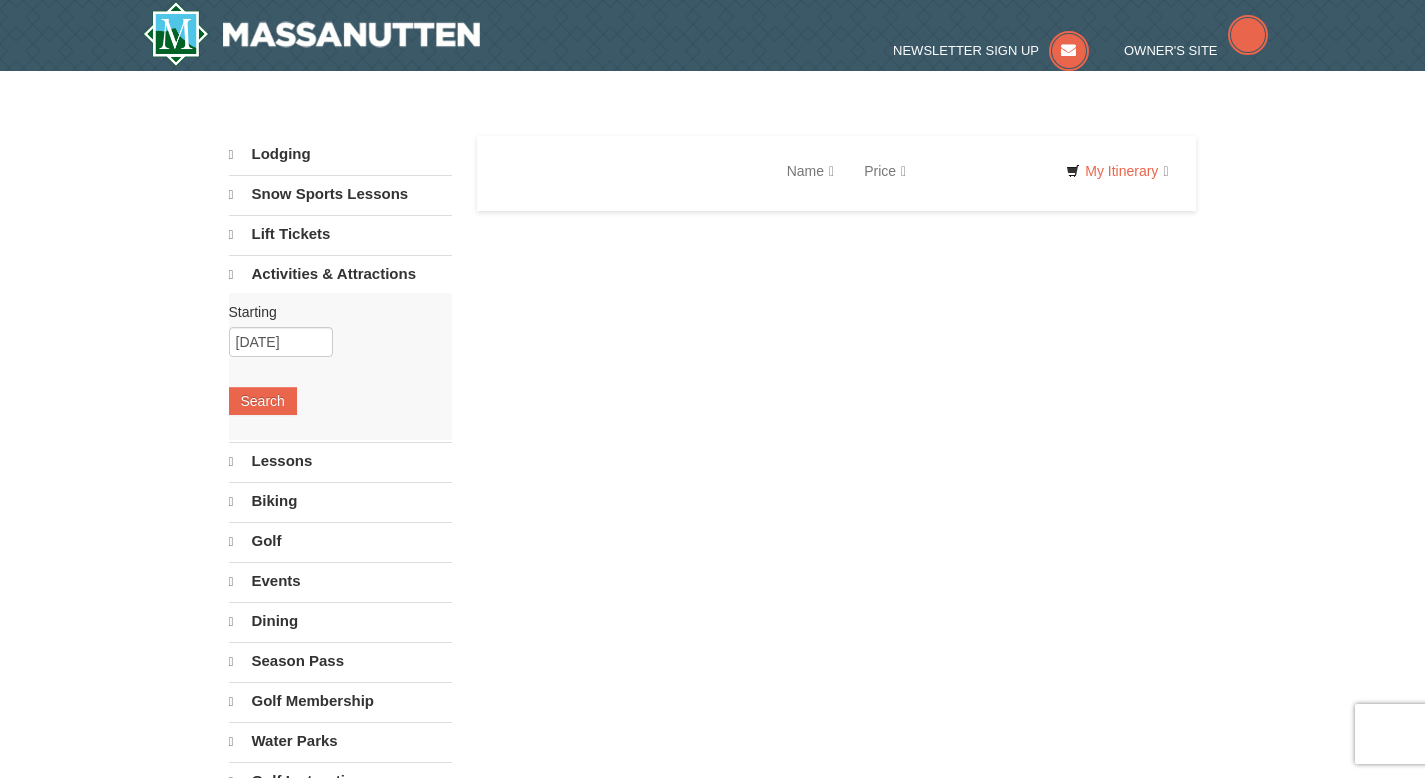 scroll, scrollTop: 0, scrollLeft: 0, axis: both 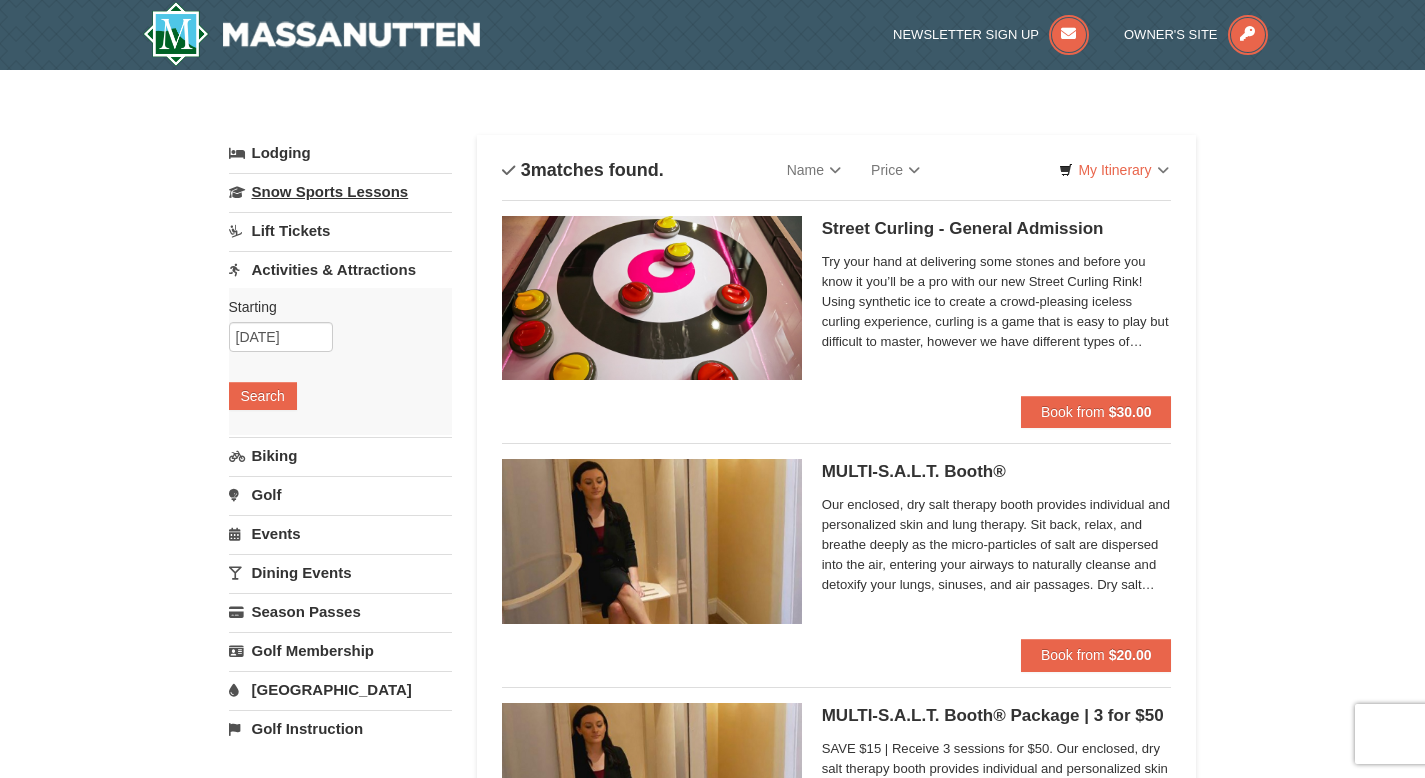 click on "Snow Sports Lessons" at bounding box center (340, 191) 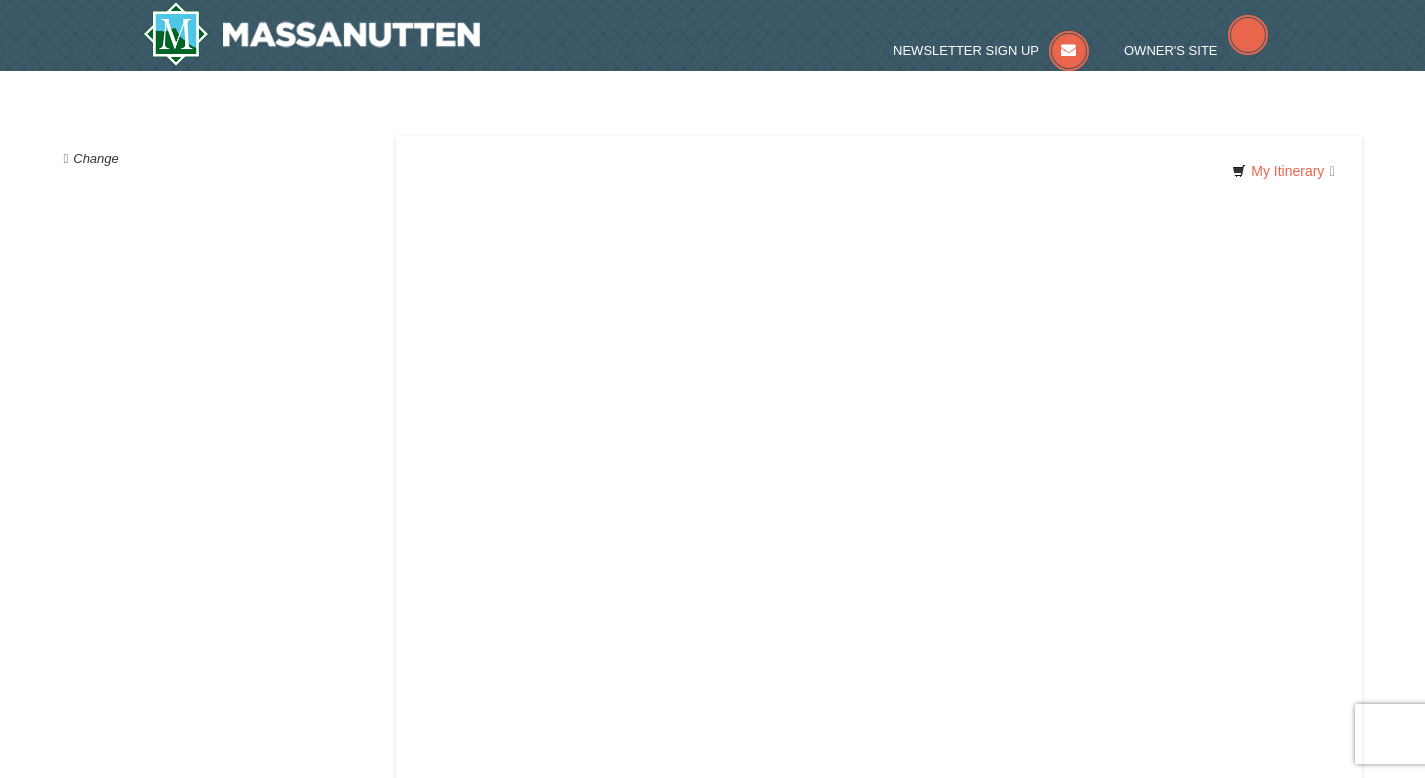 scroll, scrollTop: 0, scrollLeft: 0, axis: both 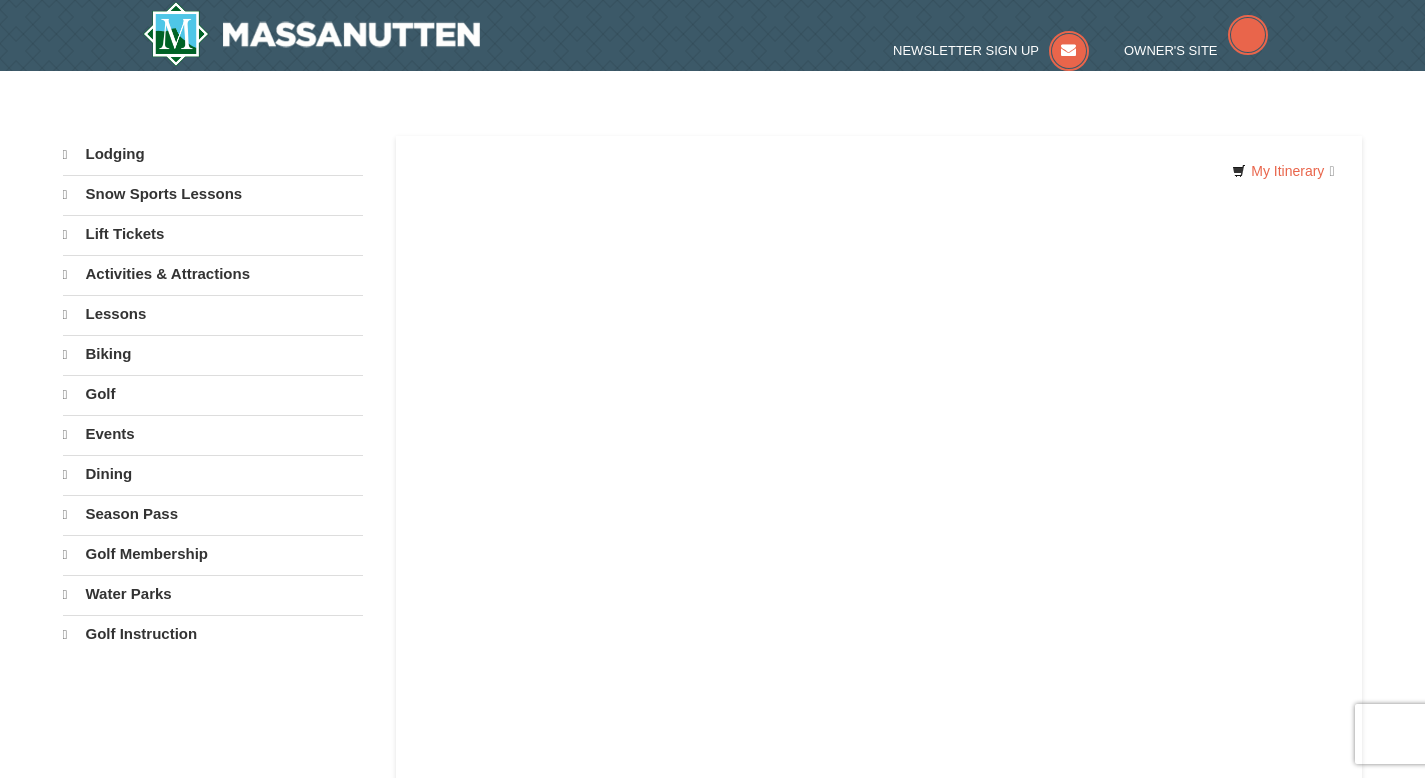 select on "7" 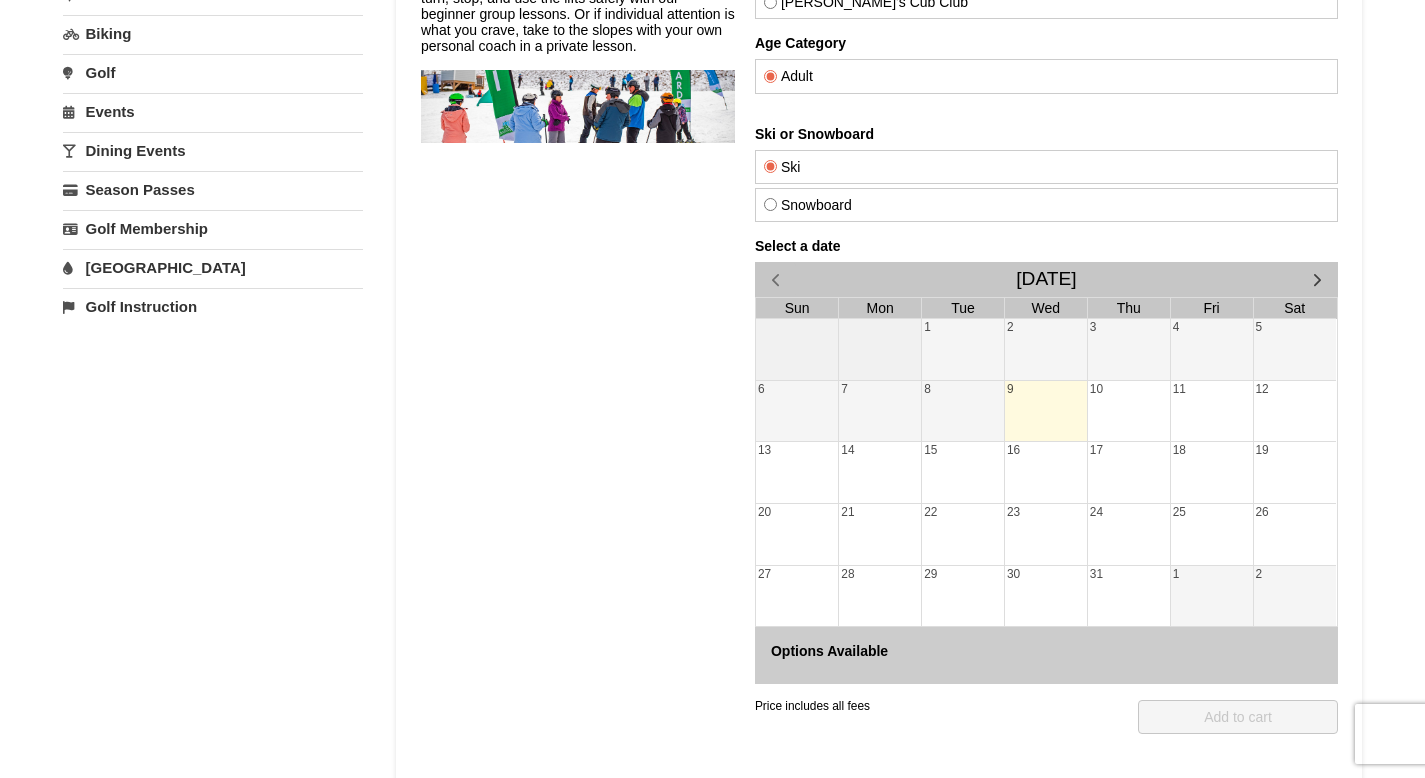 scroll, scrollTop: 330, scrollLeft: 0, axis: vertical 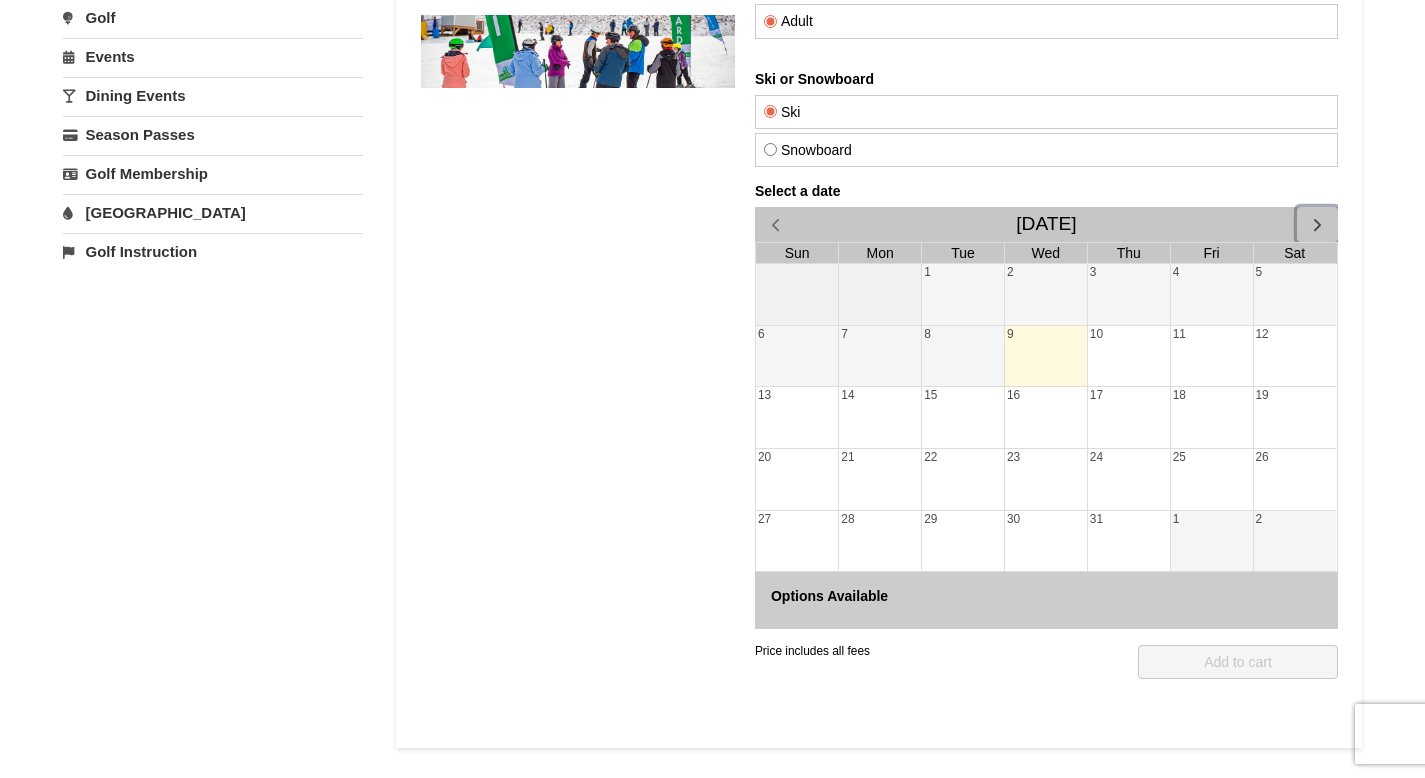 click at bounding box center (1316, 224) 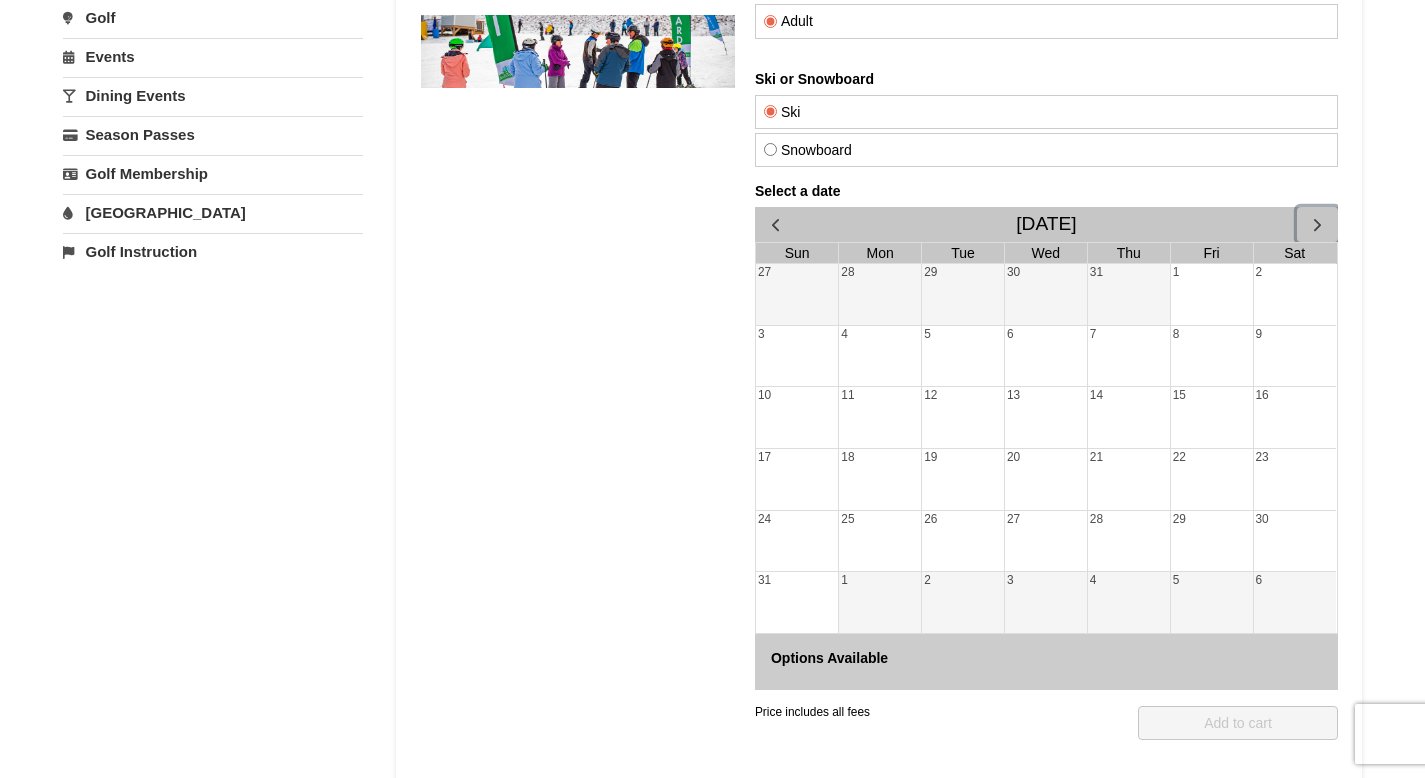 click at bounding box center (1316, 224) 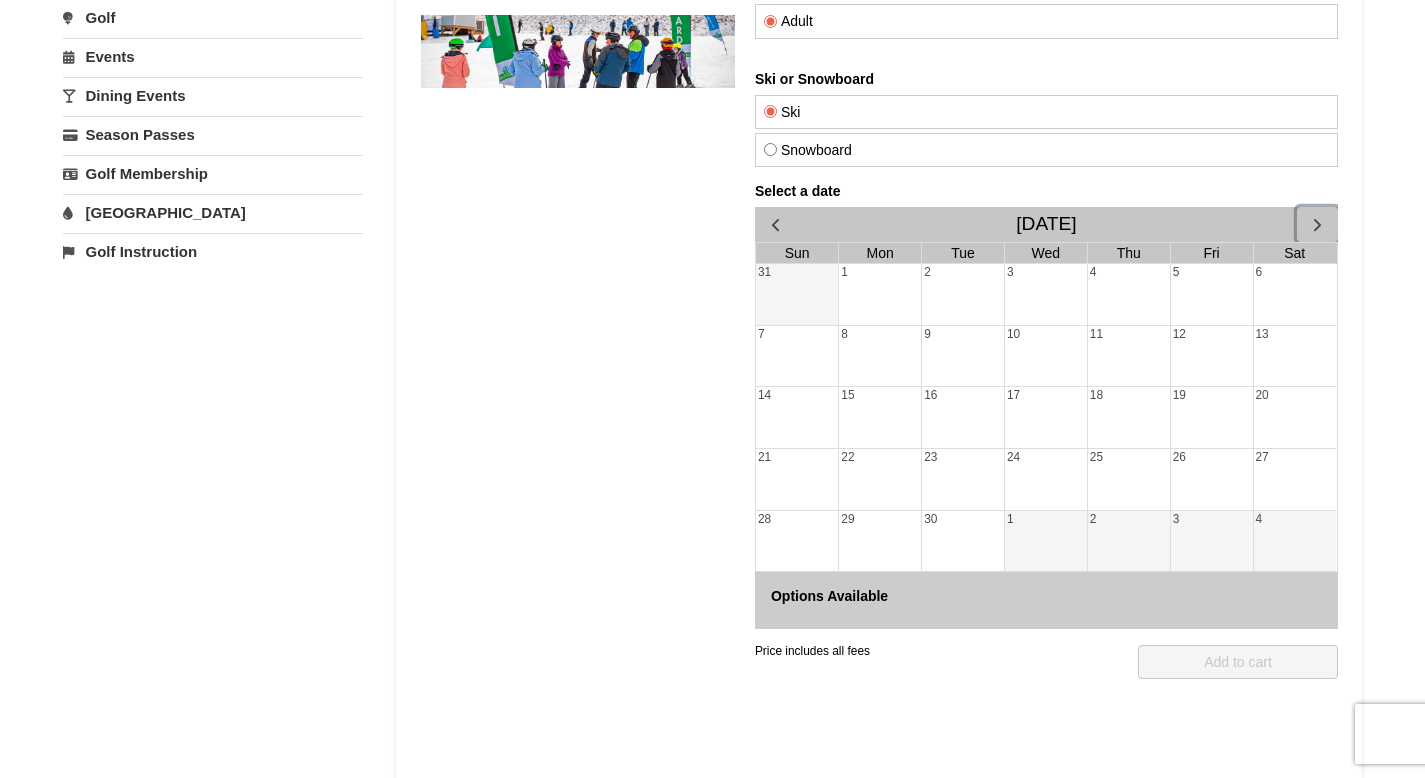 click at bounding box center [1316, 224] 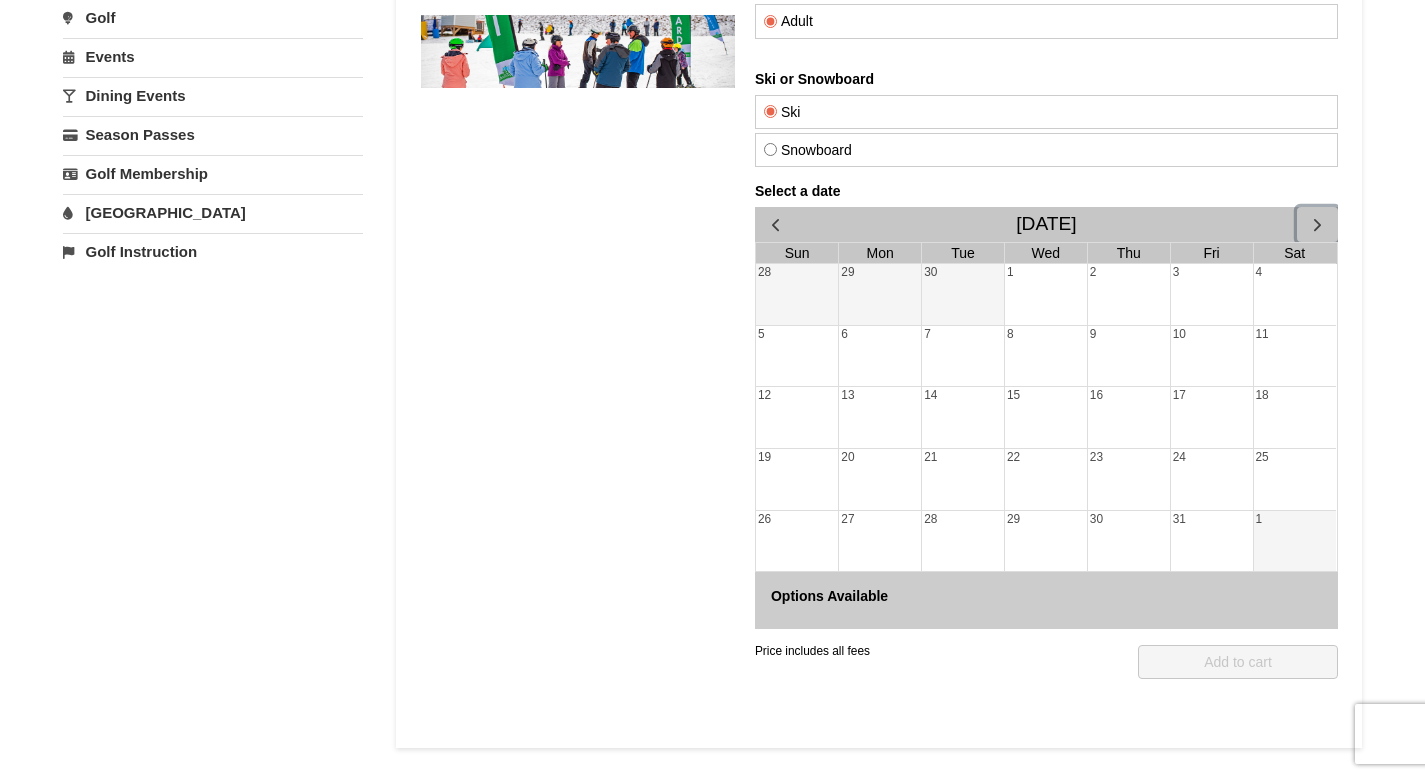 click at bounding box center [1316, 224] 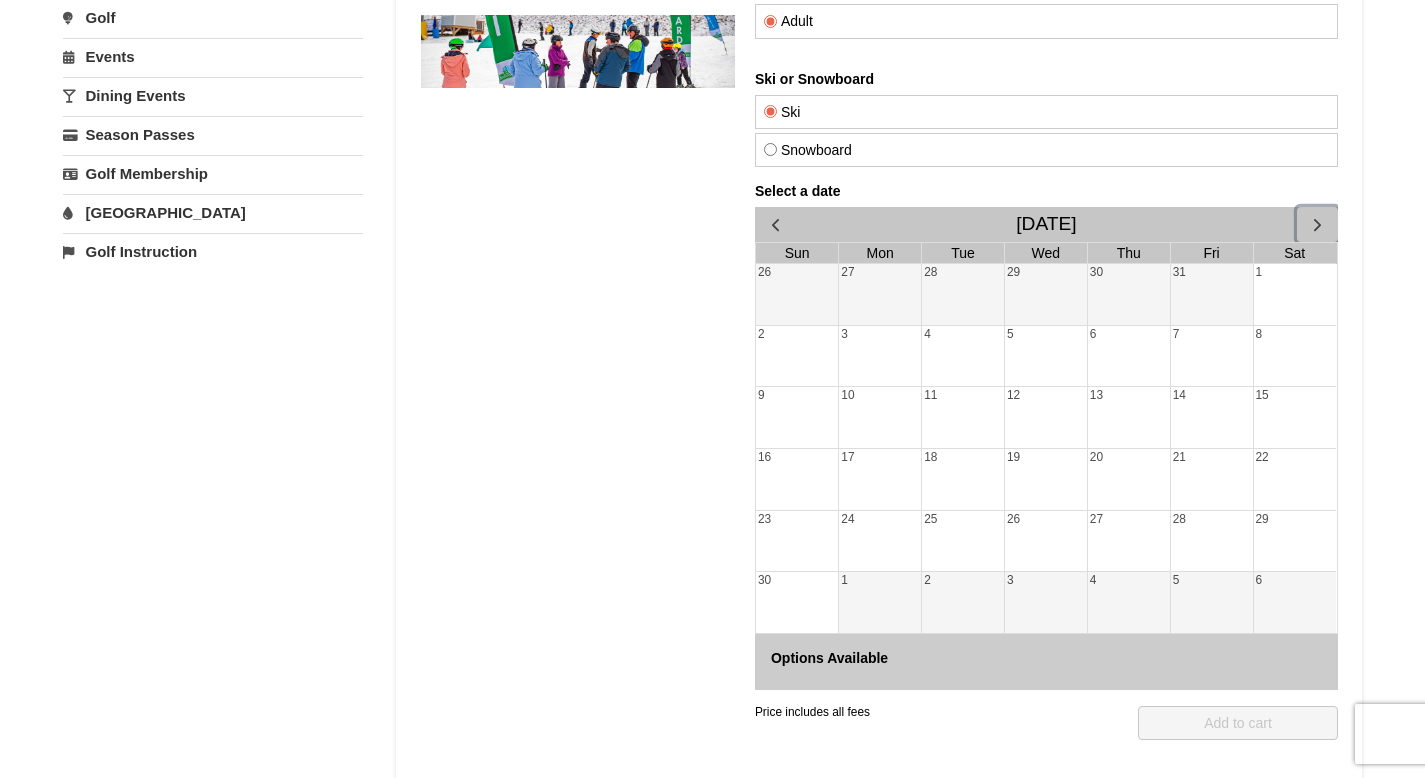 click at bounding box center (1316, 224) 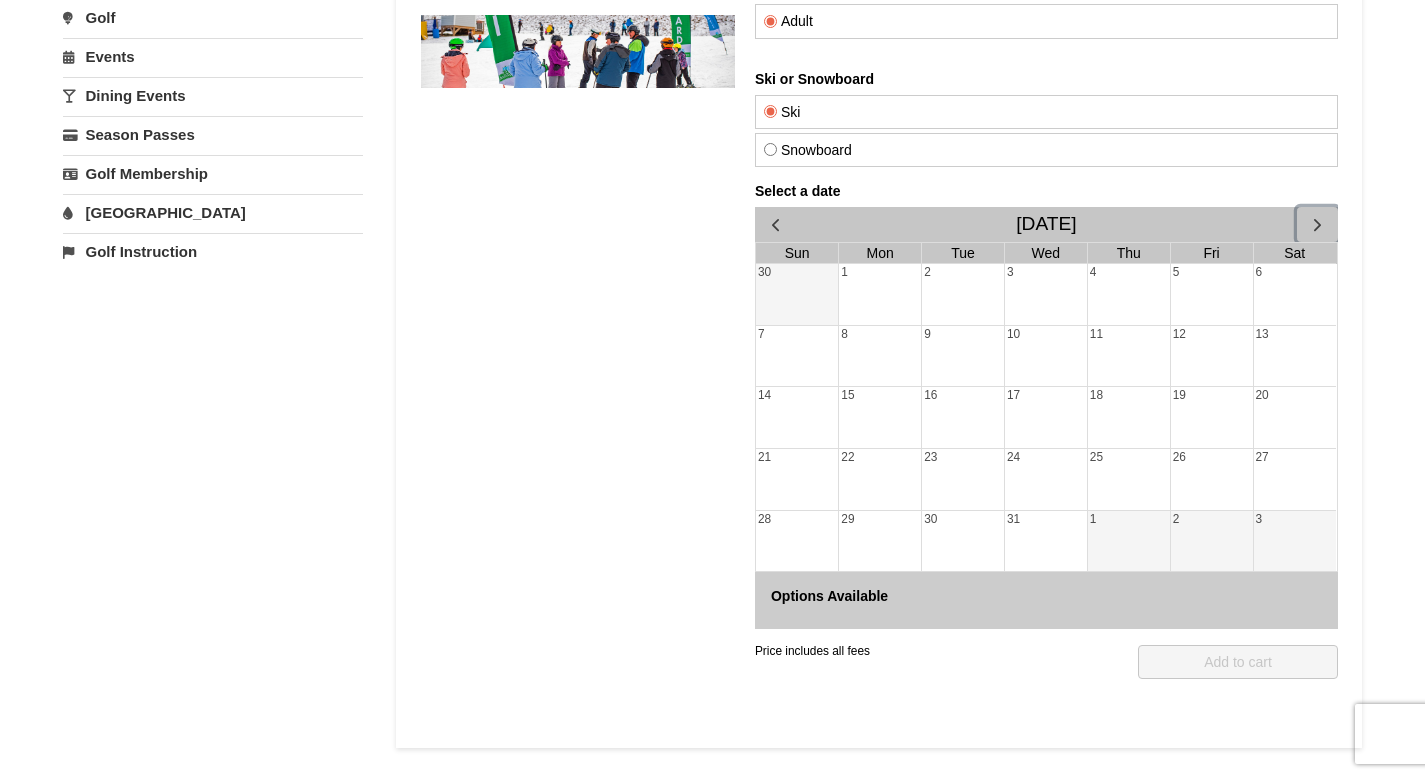 click on "24" at bounding box center (1045, 479) 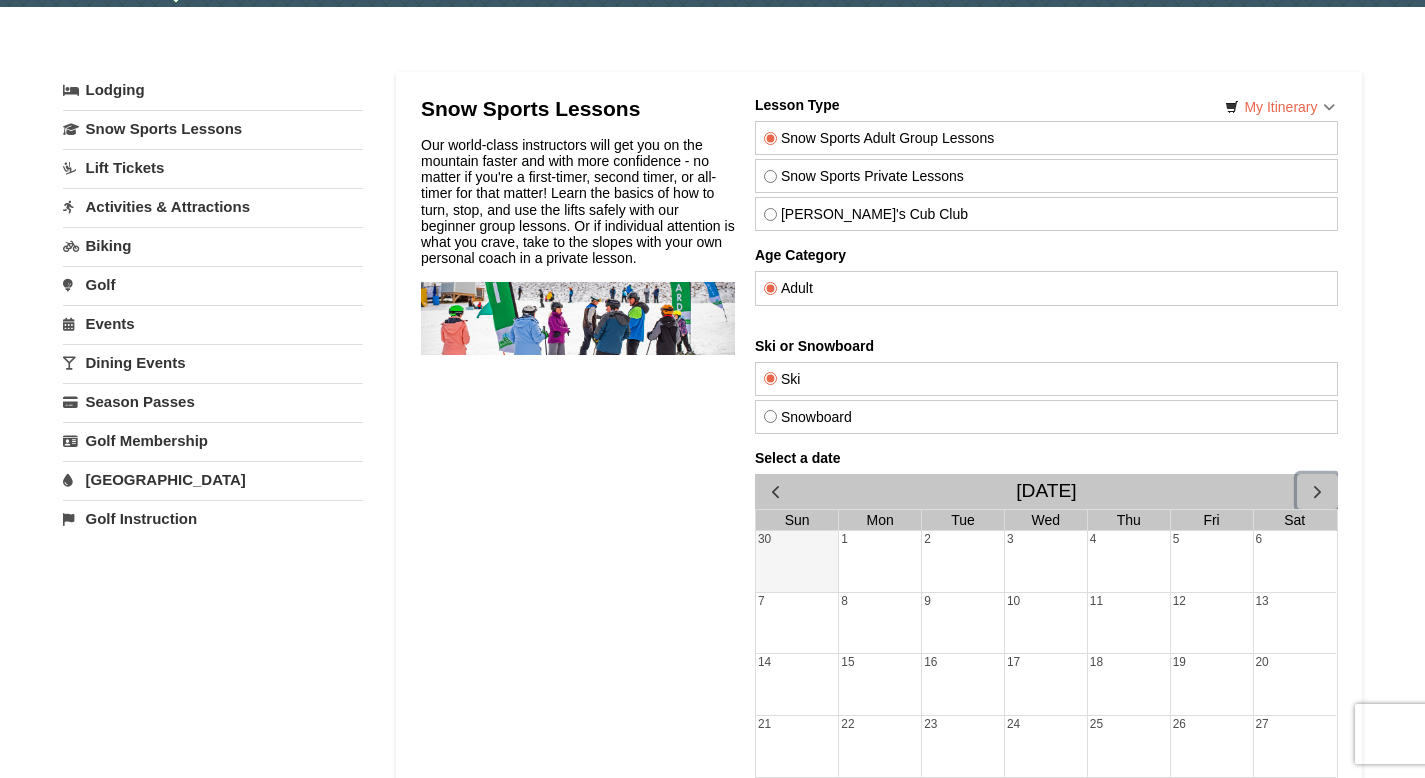 scroll, scrollTop: 0, scrollLeft: 0, axis: both 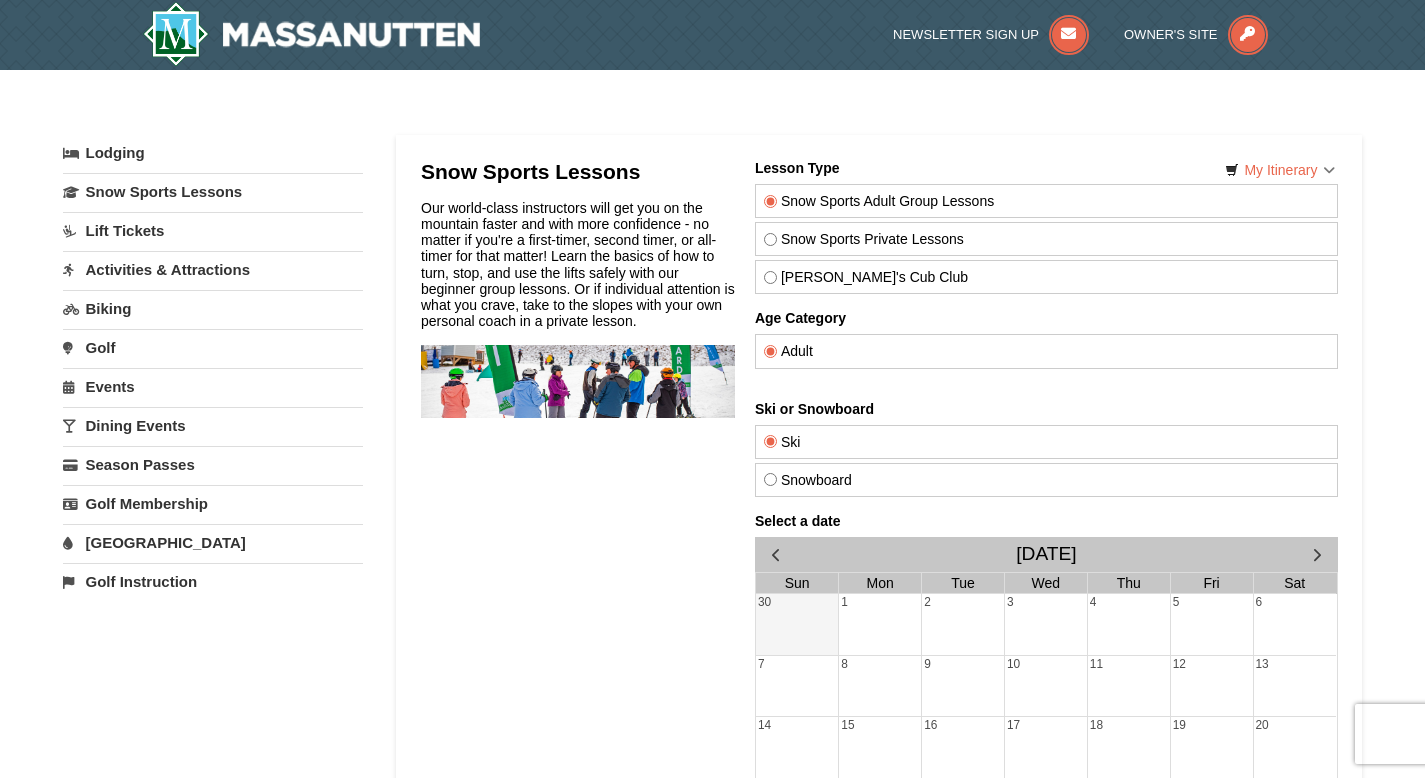 click on "Lodging" at bounding box center [213, 153] 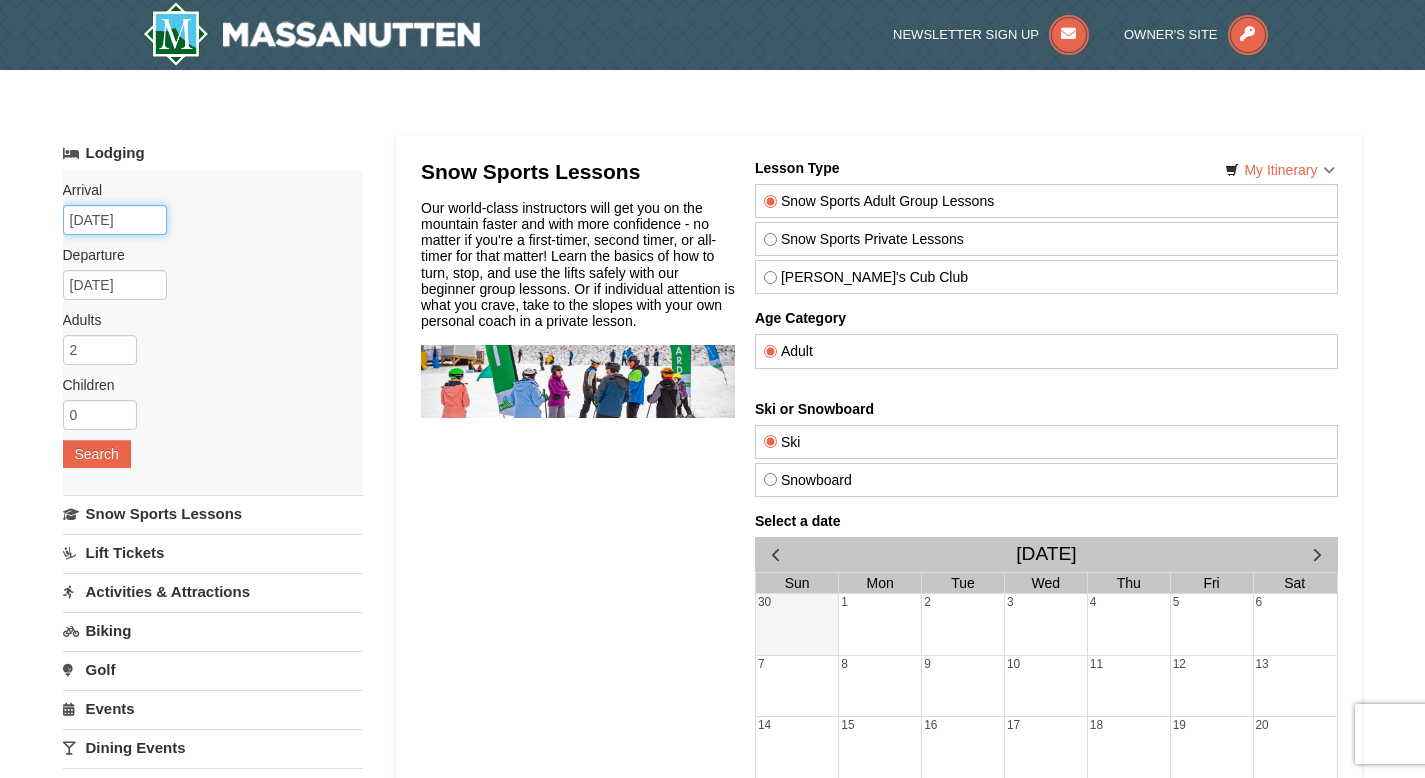 click on "07/09/2025" at bounding box center [115, 220] 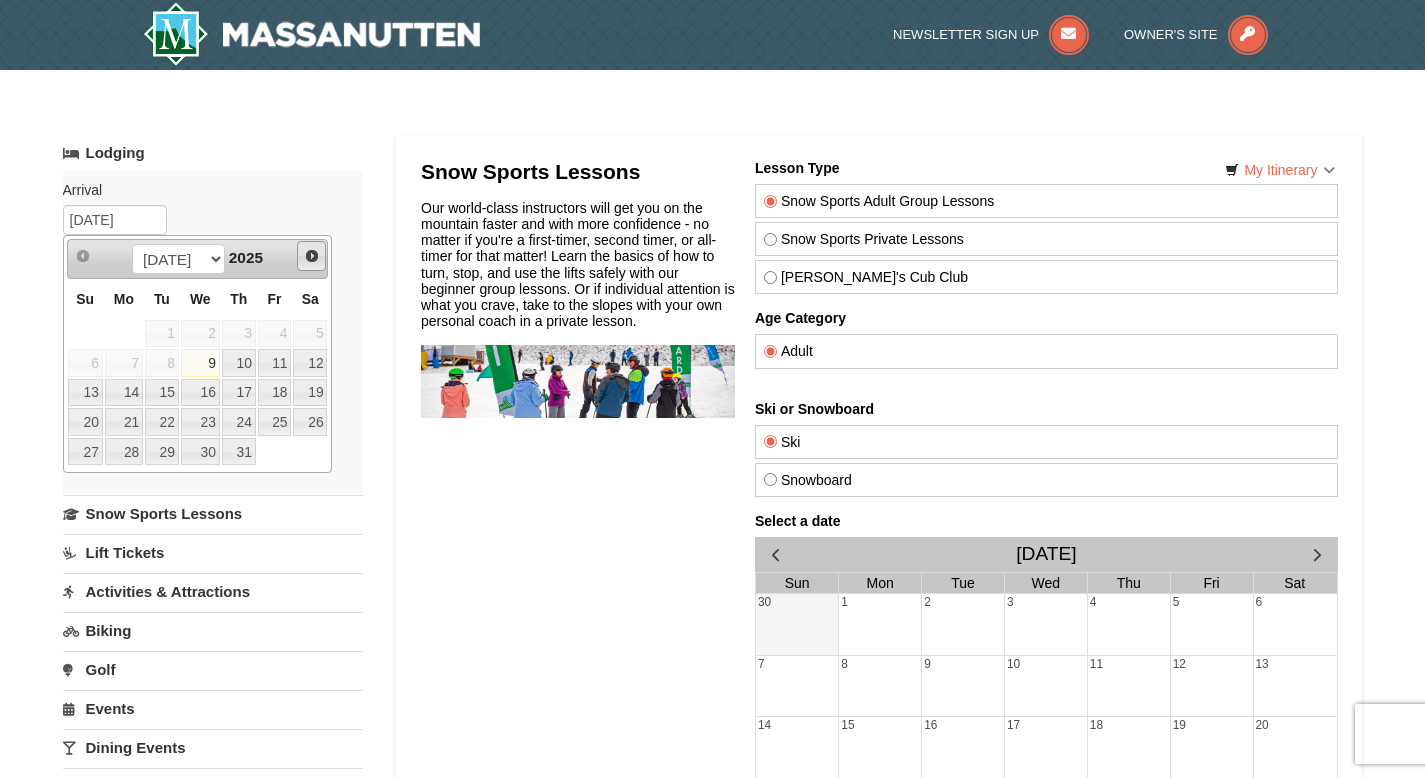 click on "Next" at bounding box center [312, 256] 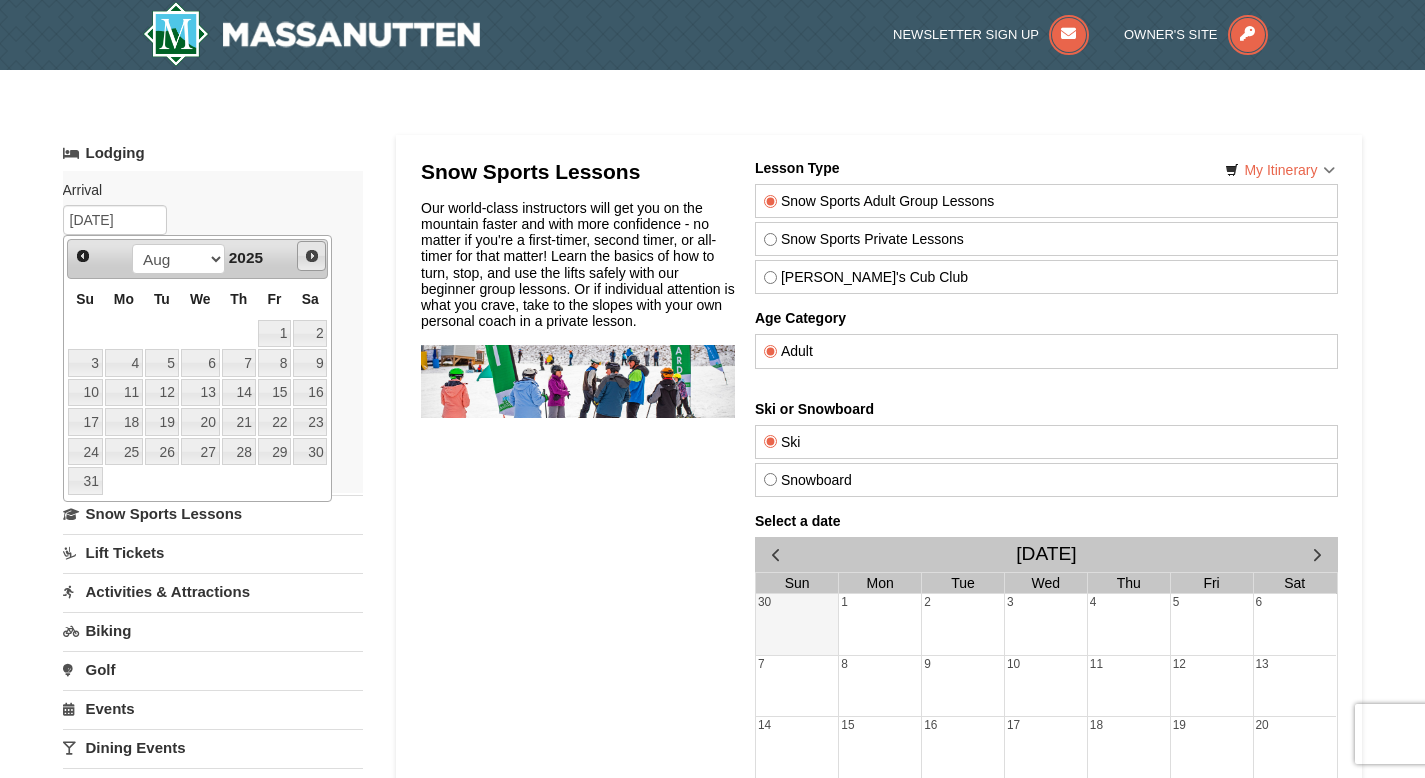 click on "Next" at bounding box center [312, 256] 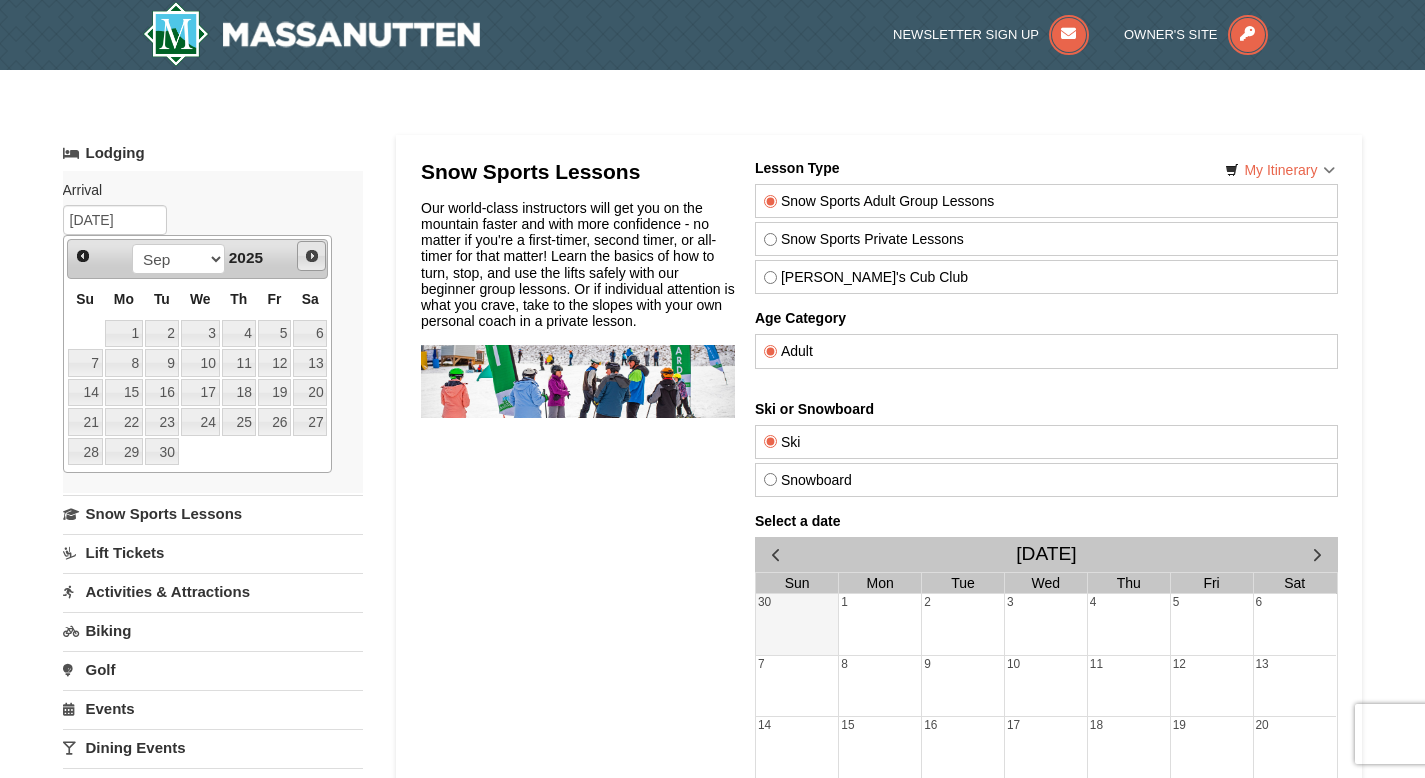 click on "Next" at bounding box center [312, 256] 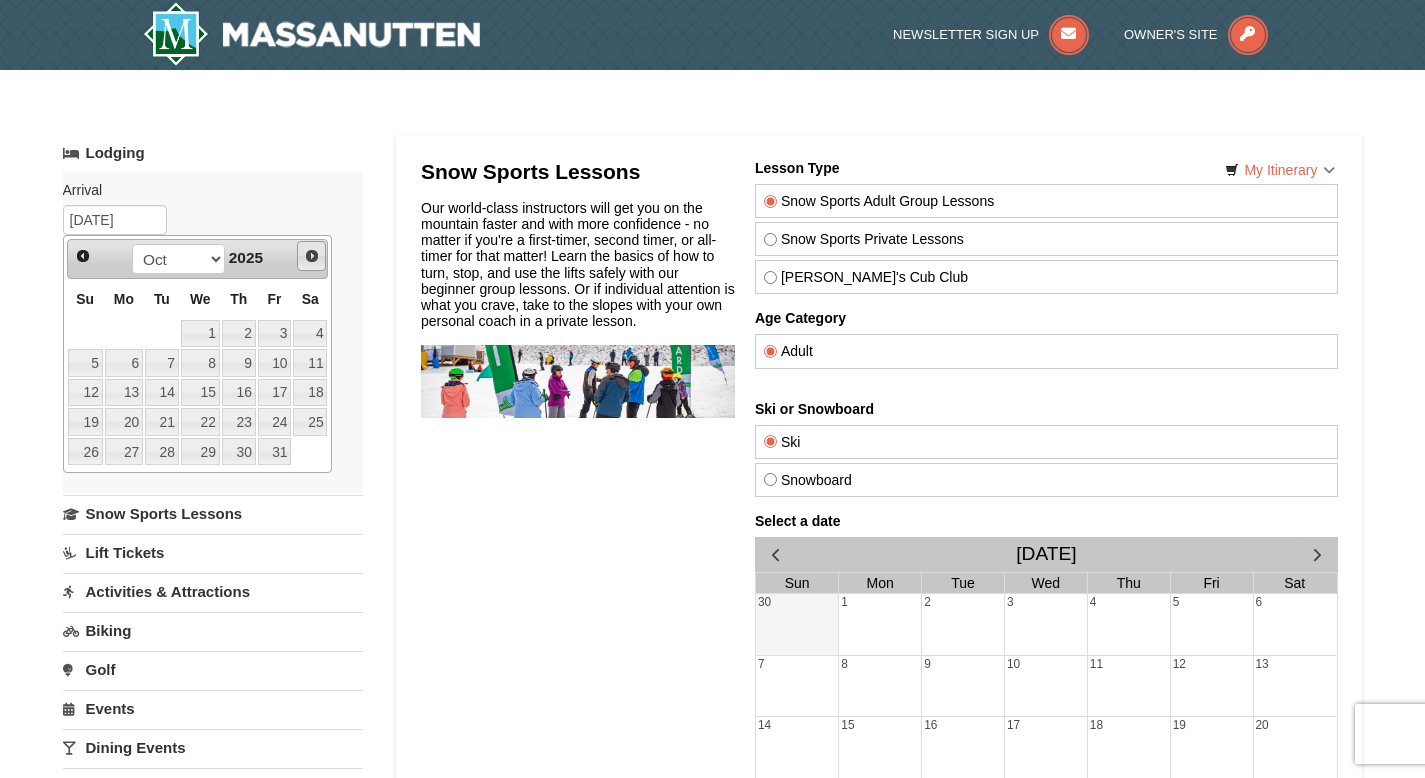 click on "Next" at bounding box center [312, 256] 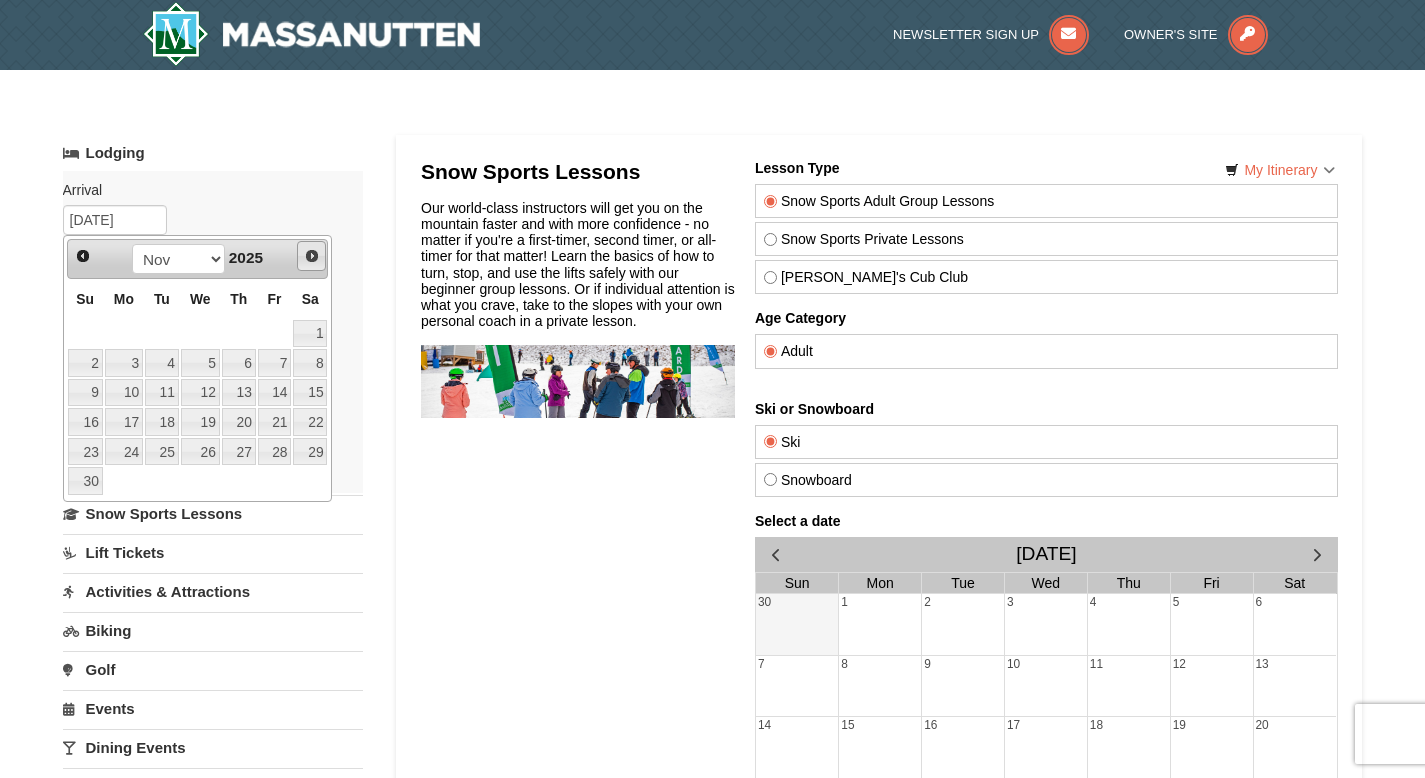 click on "Next" at bounding box center [312, 256] 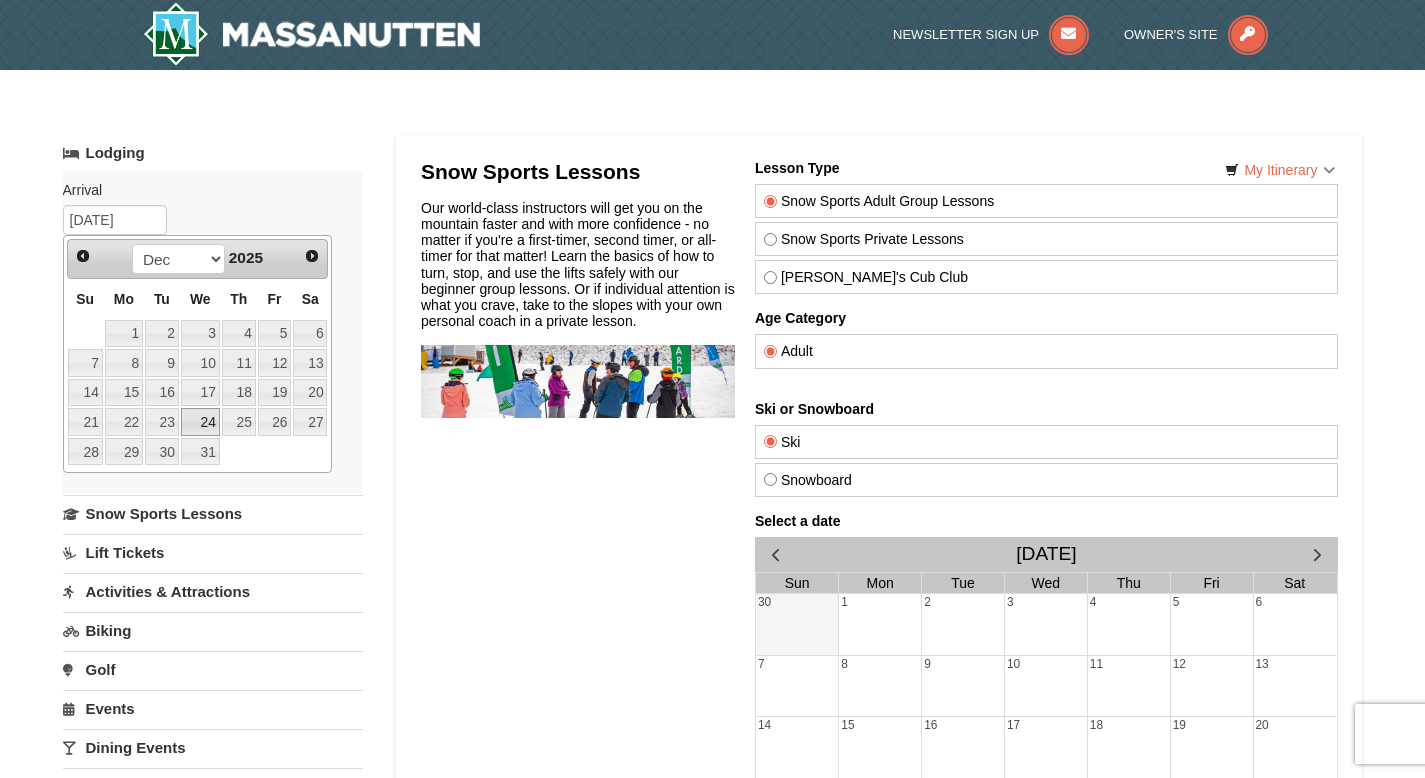 click on "24" at bounding box center (200, 422) 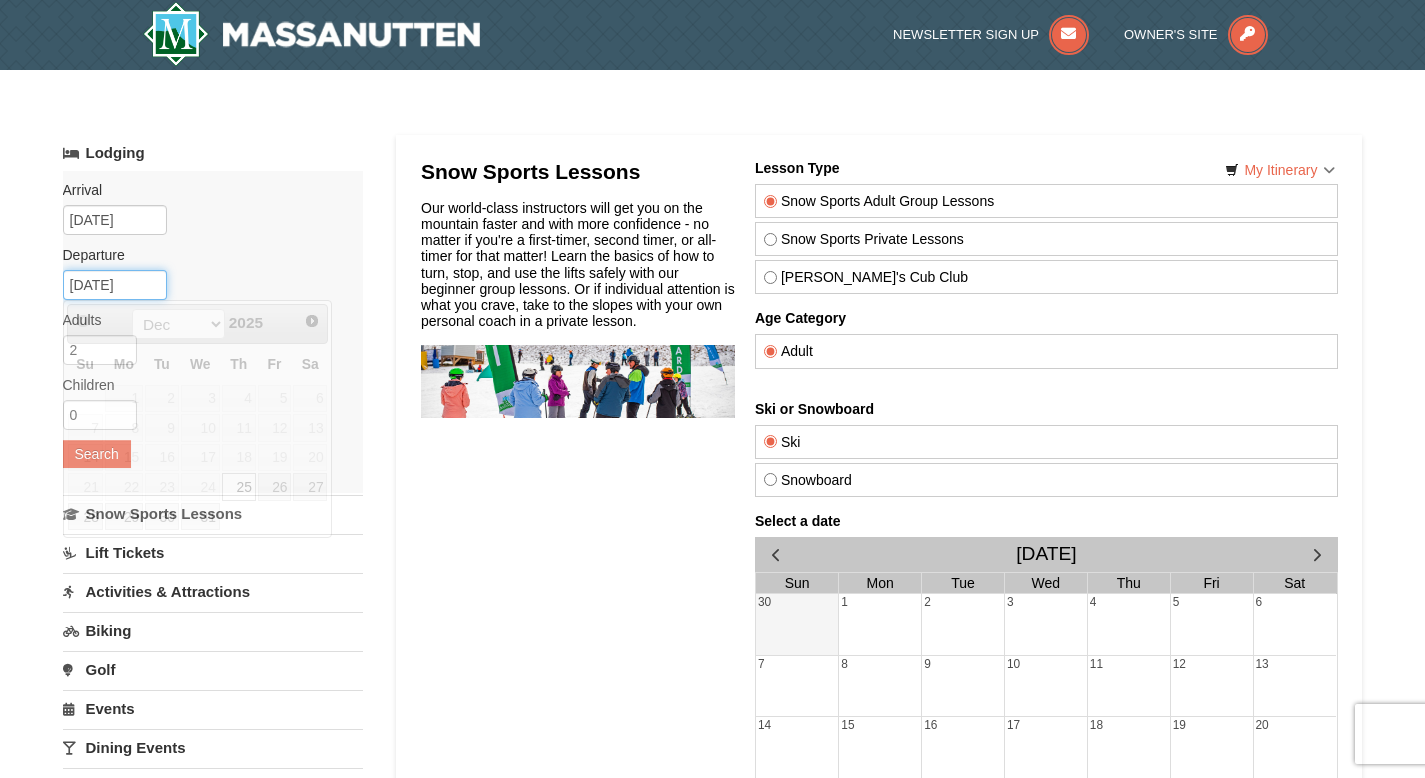 click on "12/25/2025" at bounding box center (115, 285) 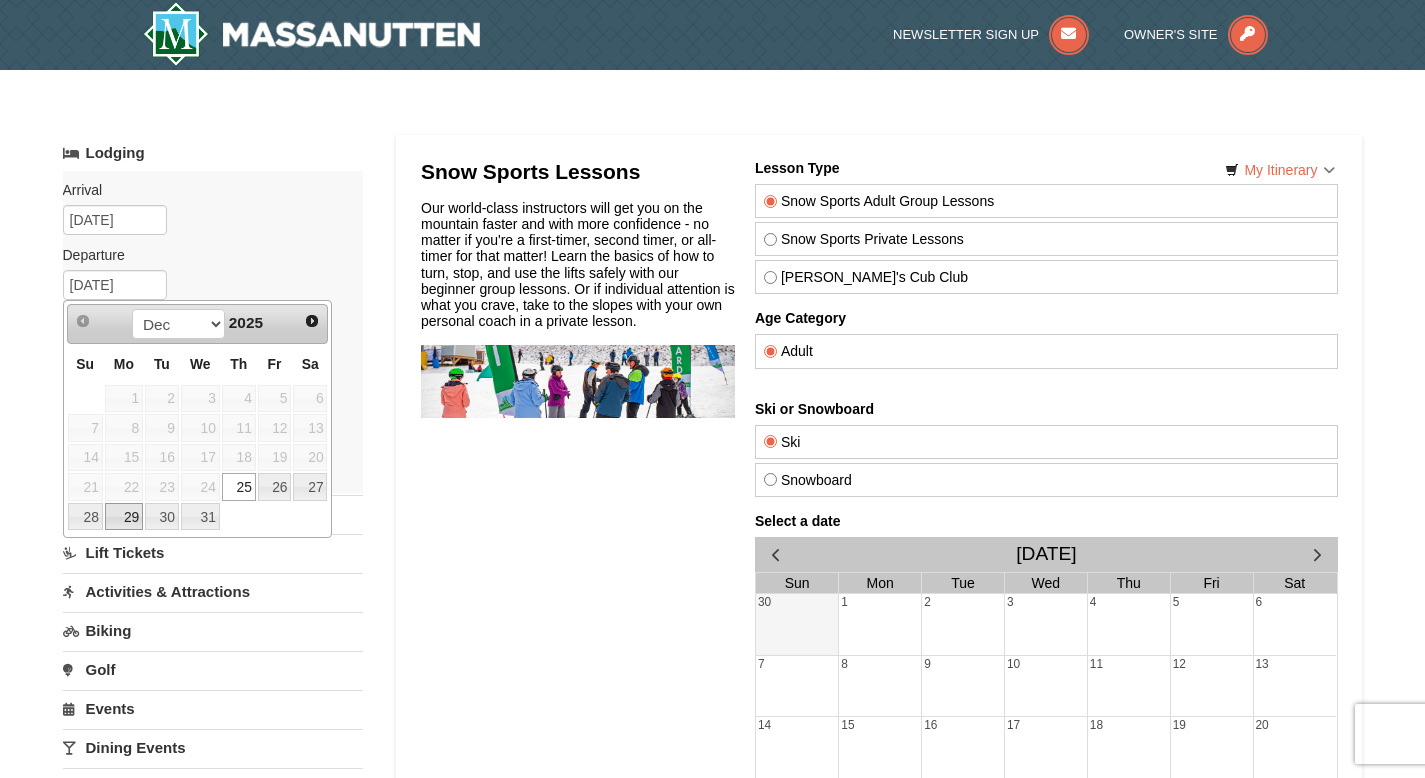 click on "29" at bounding box center [124, 517] 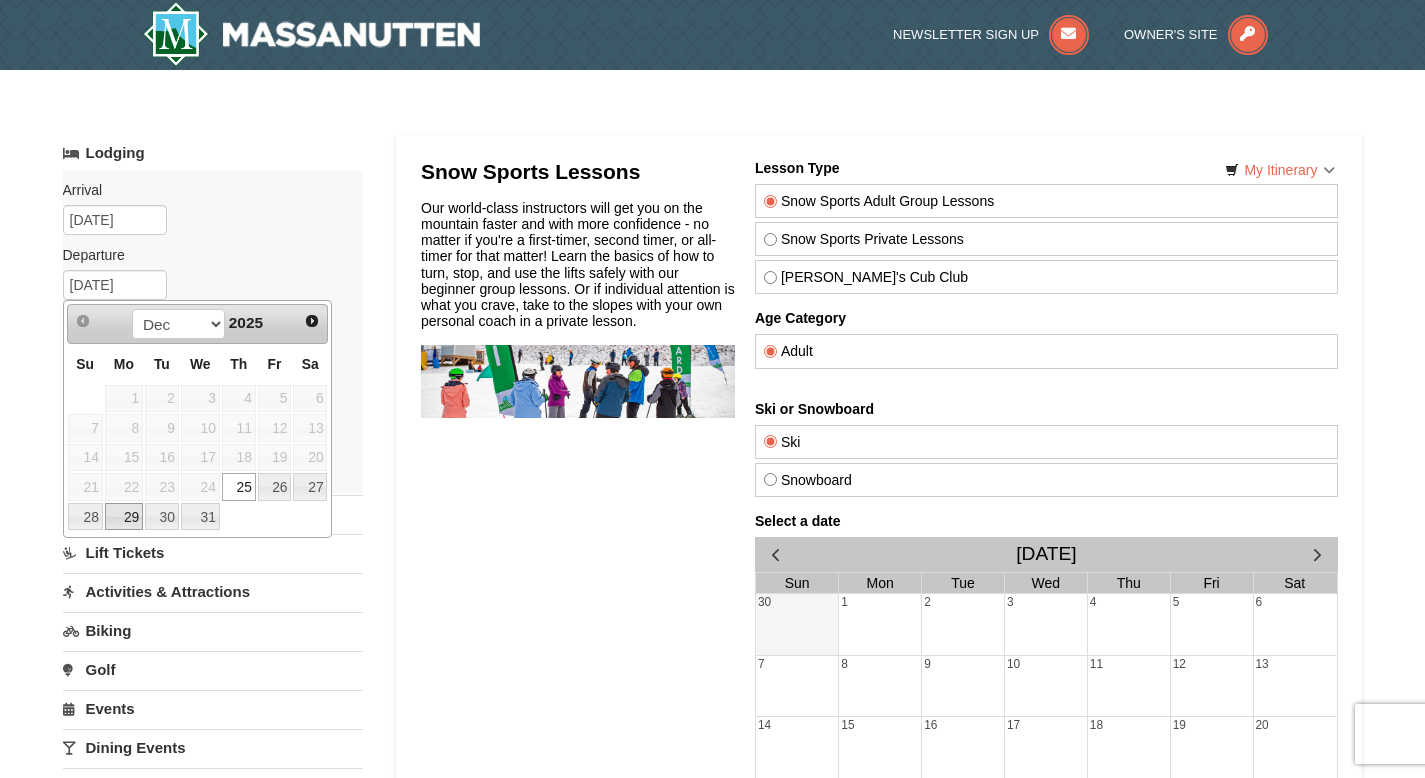 type on "[DATE]" 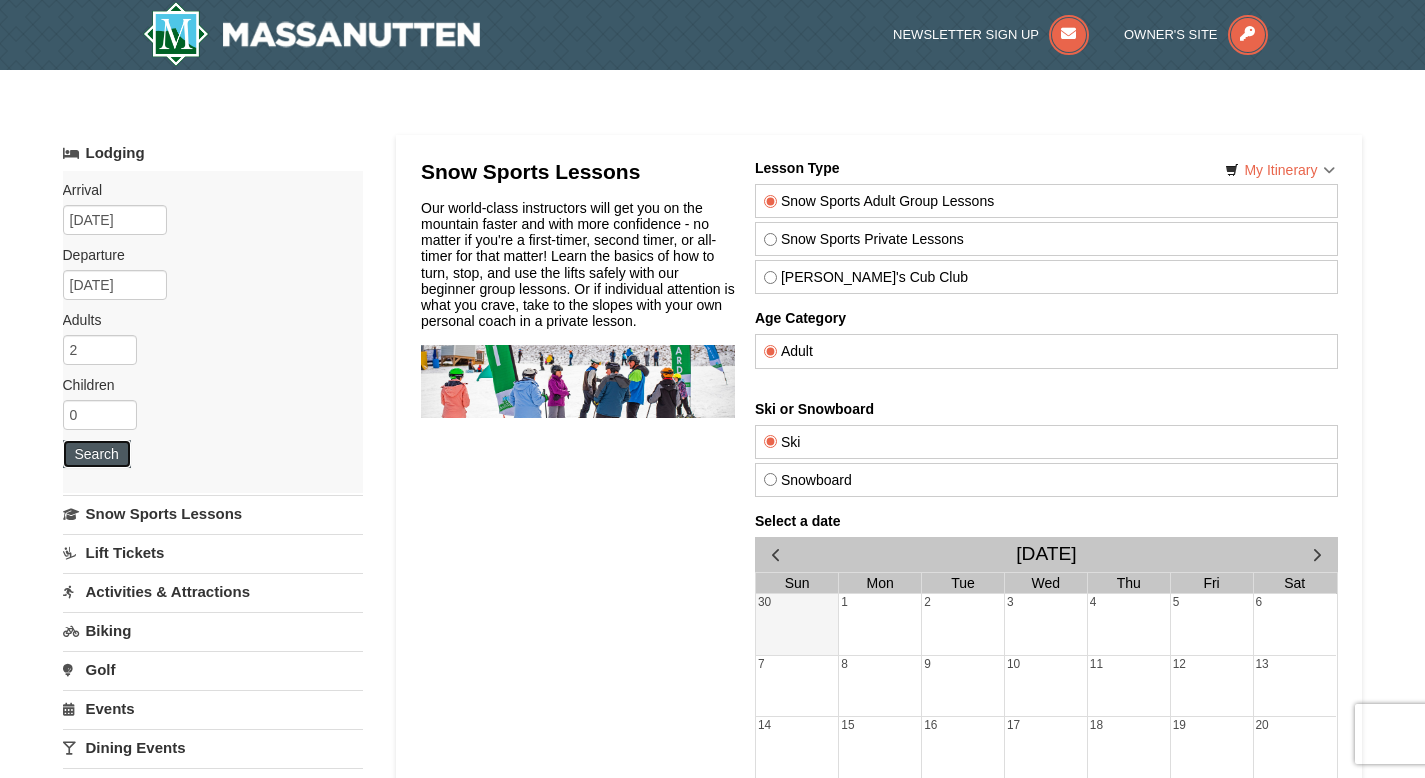 click on "Search" at bounding box center (97, 454) 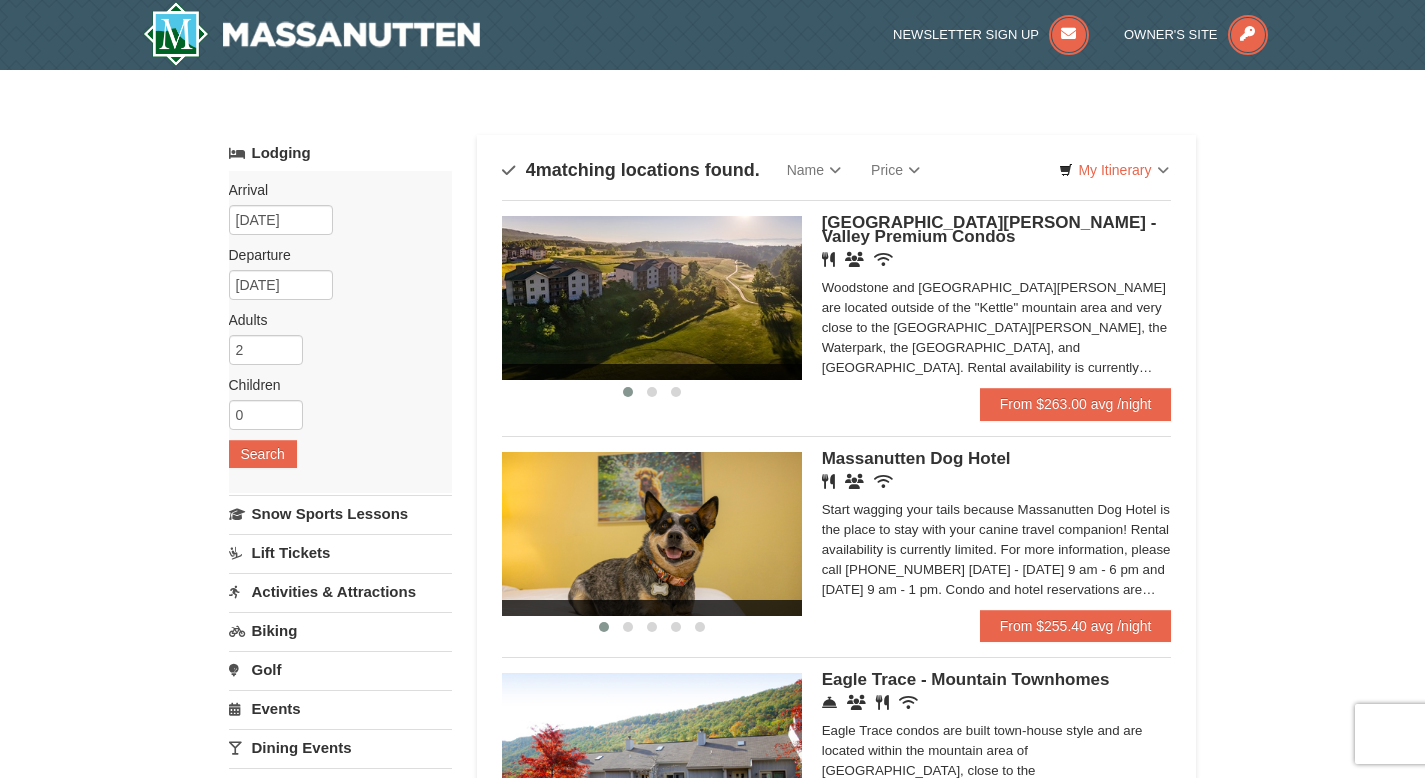 scroll, scrollTop: 0, scrollLeft: 0, axis: both 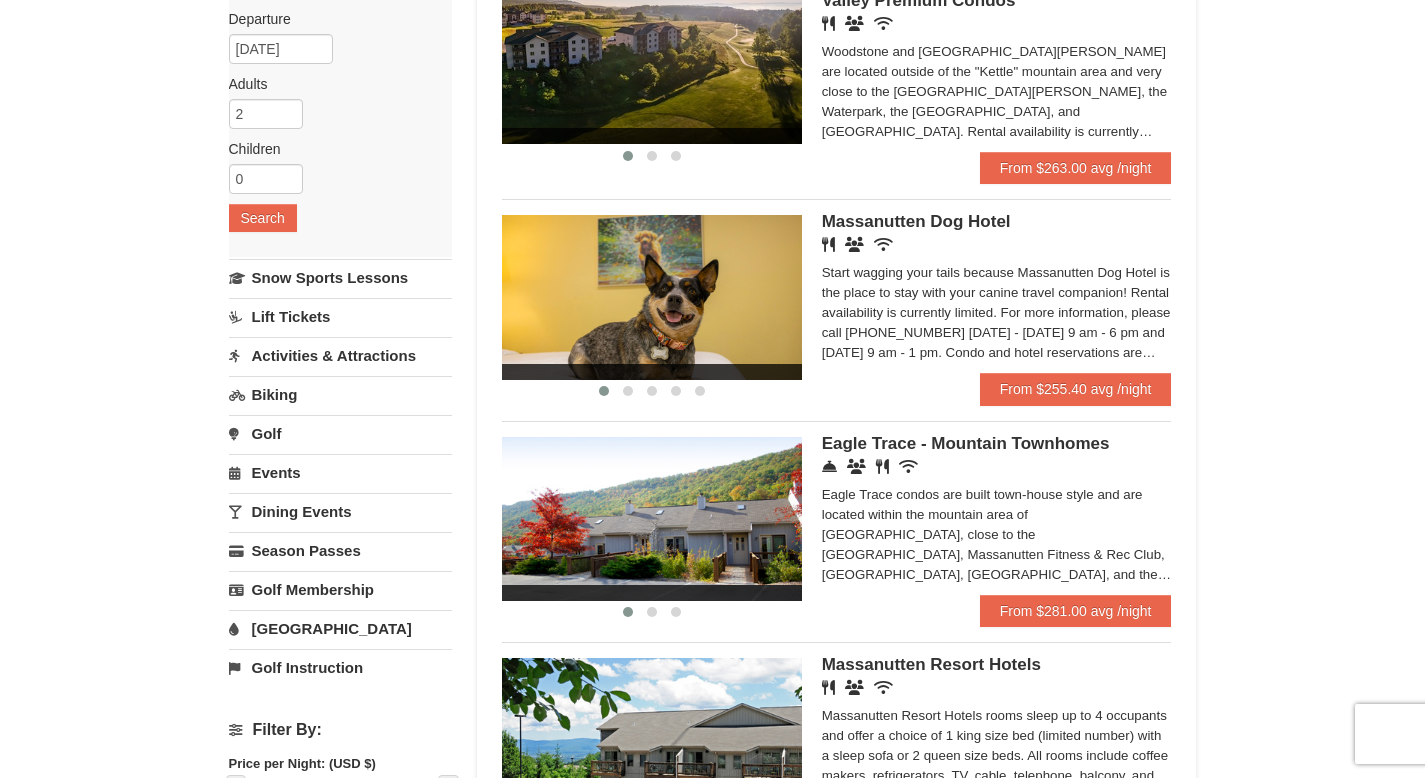 click on "Massanutten Dog Hotel" at bounding box center (916, 221) 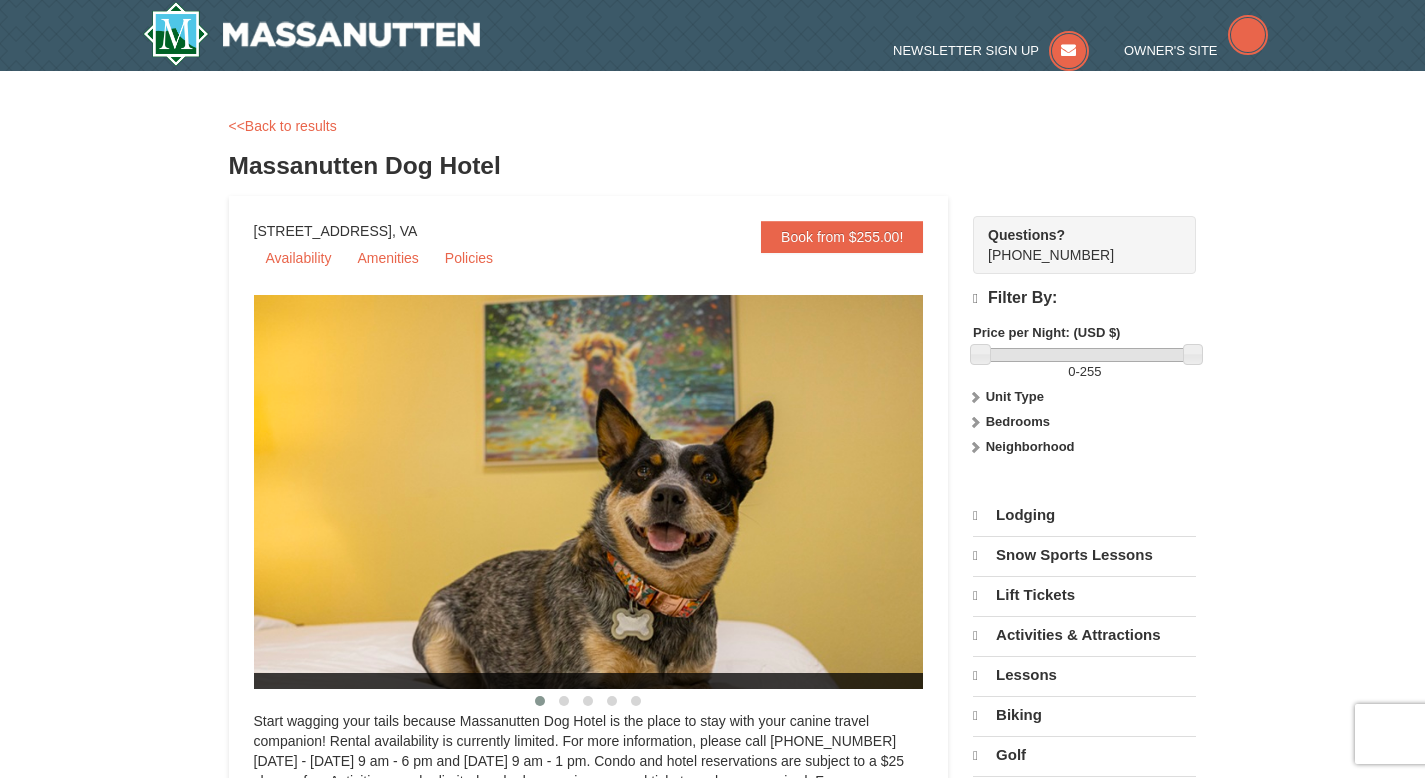scroll, scrollTop: 0, scrollLeft: 0, axis: both 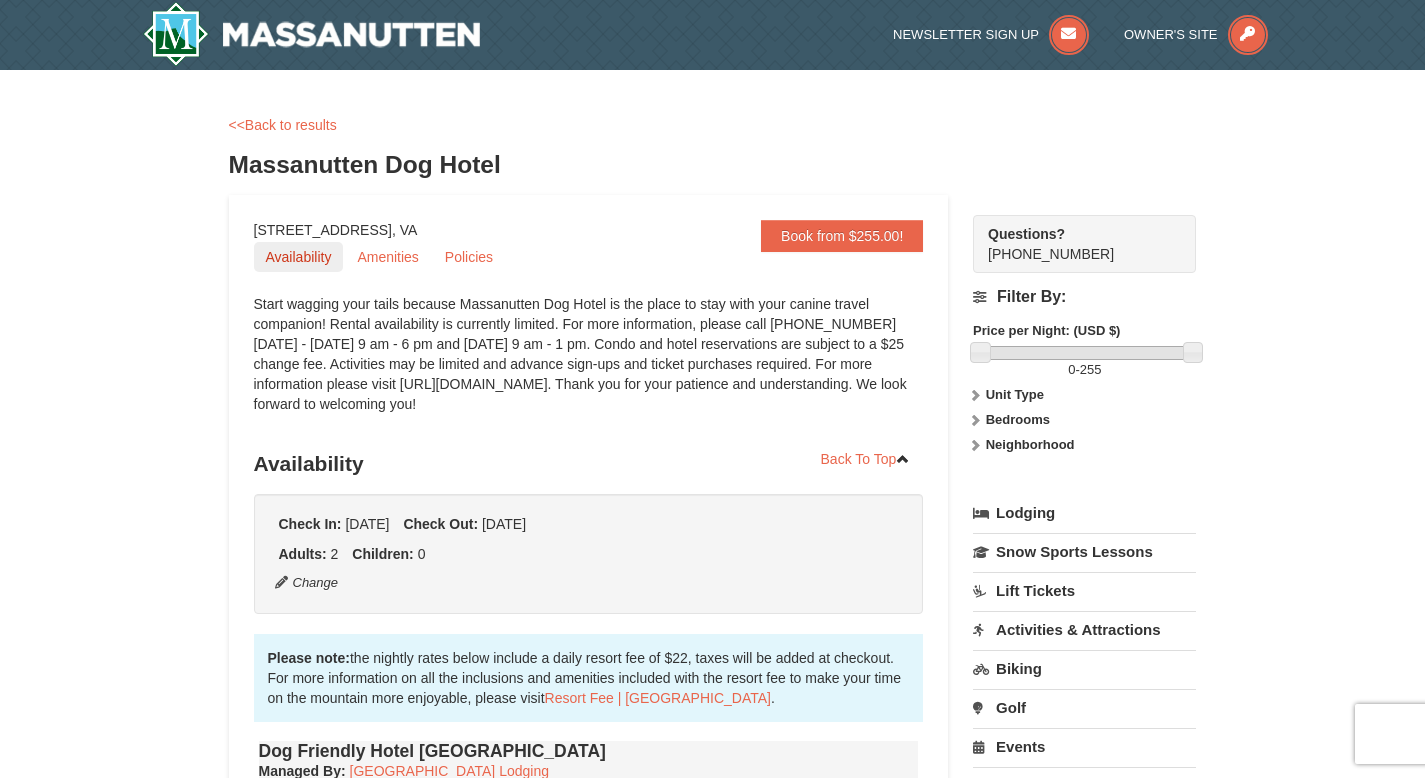 click on "Availability" at bounding box center [299, 257] 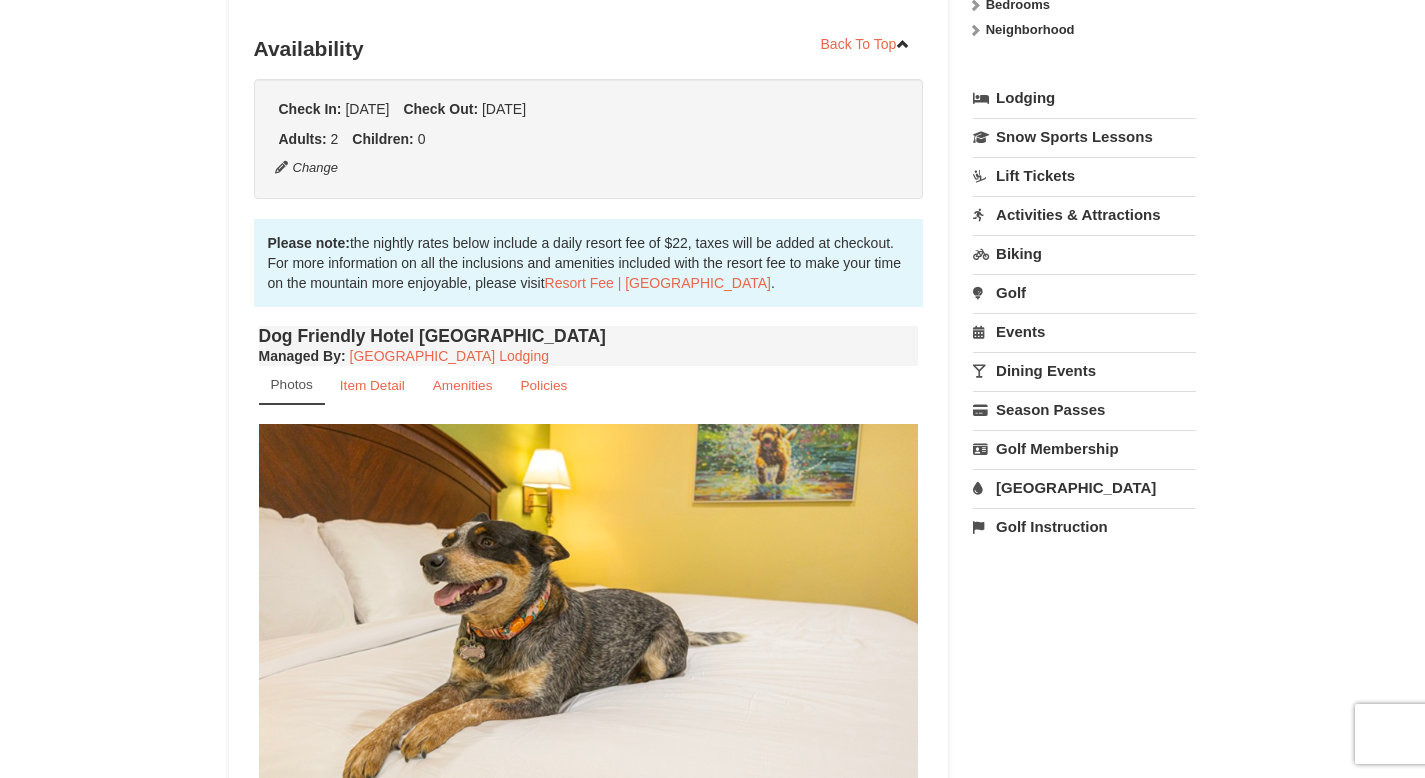 scroll, scrollTop: 444, scrollLeft: 0, axis: vertical 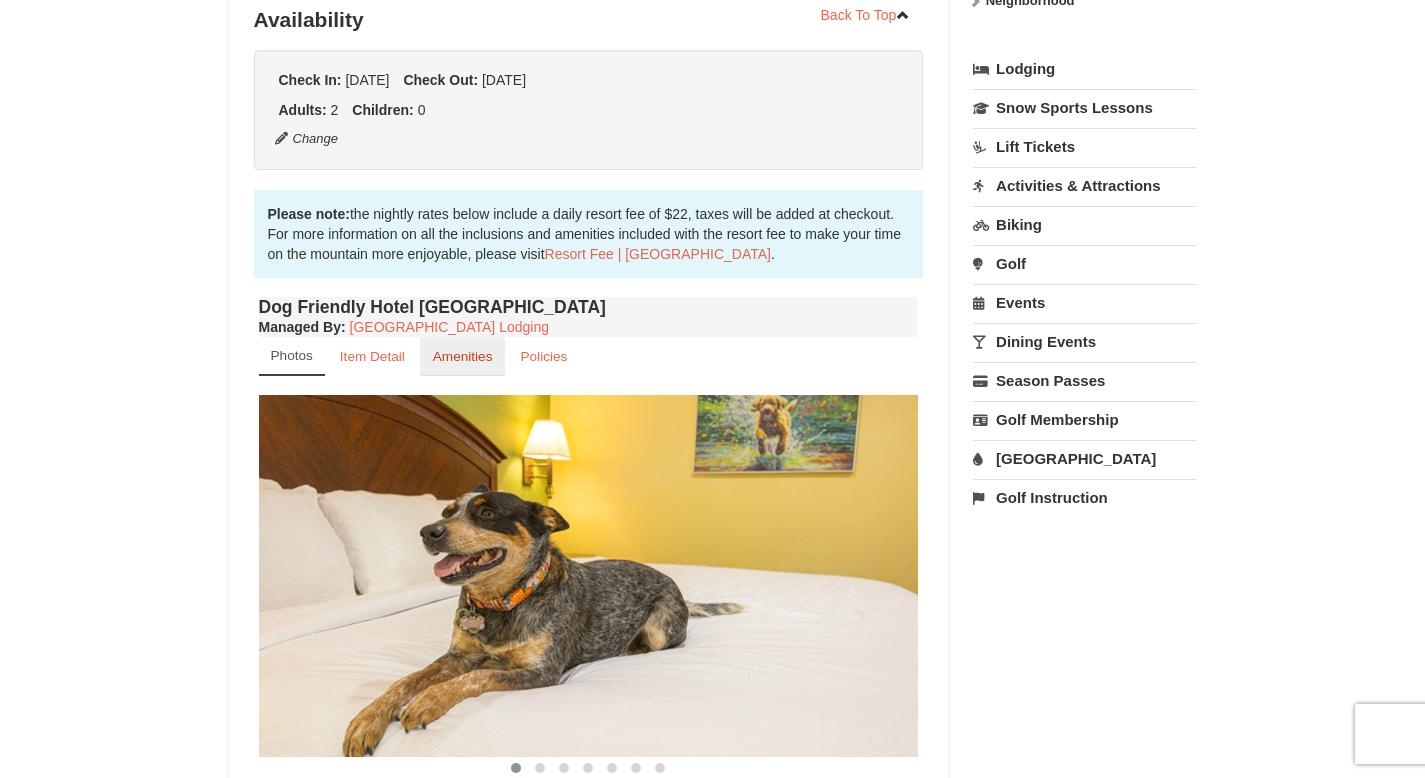 click on "Amenities" at bounding box center (463, 356) 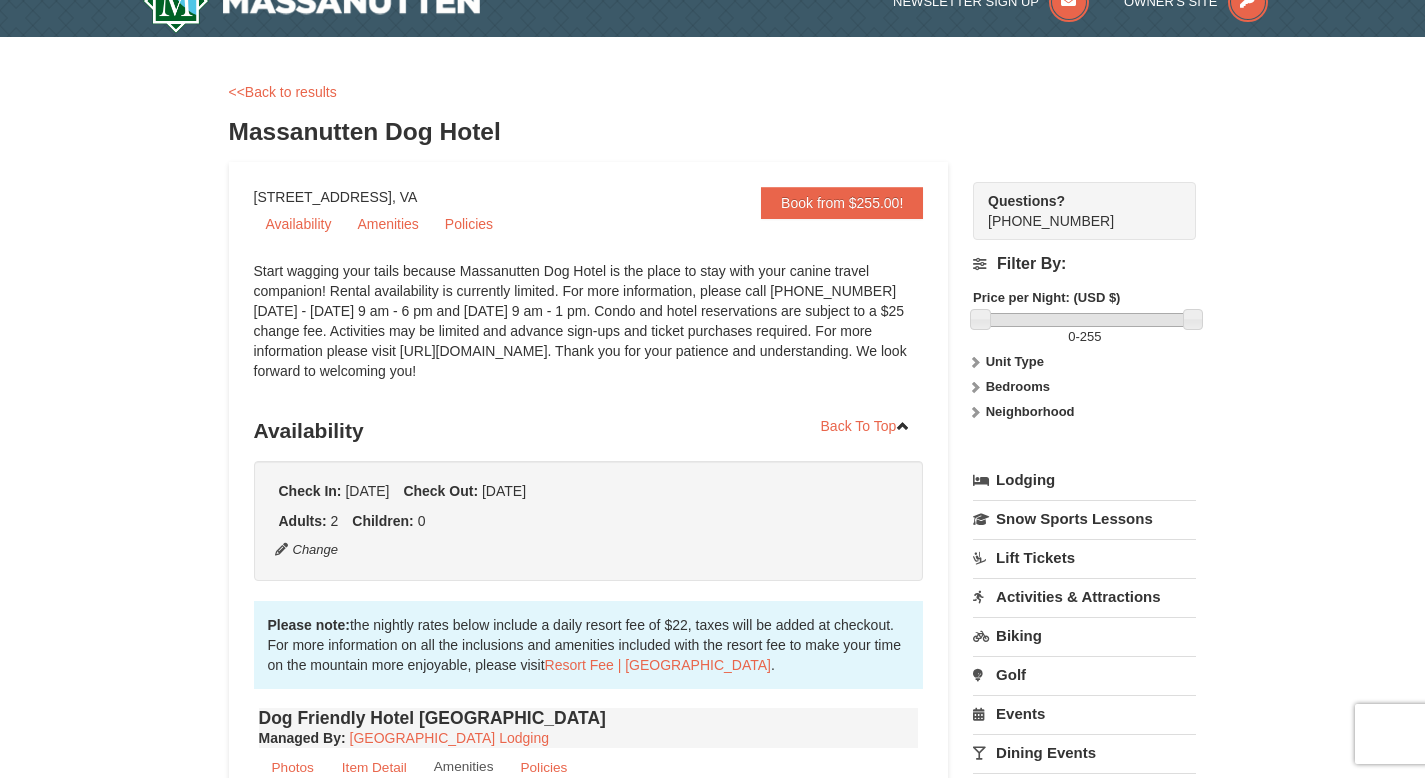 scroll, scrollTop: 0, scrollLeft: 0, axis: both 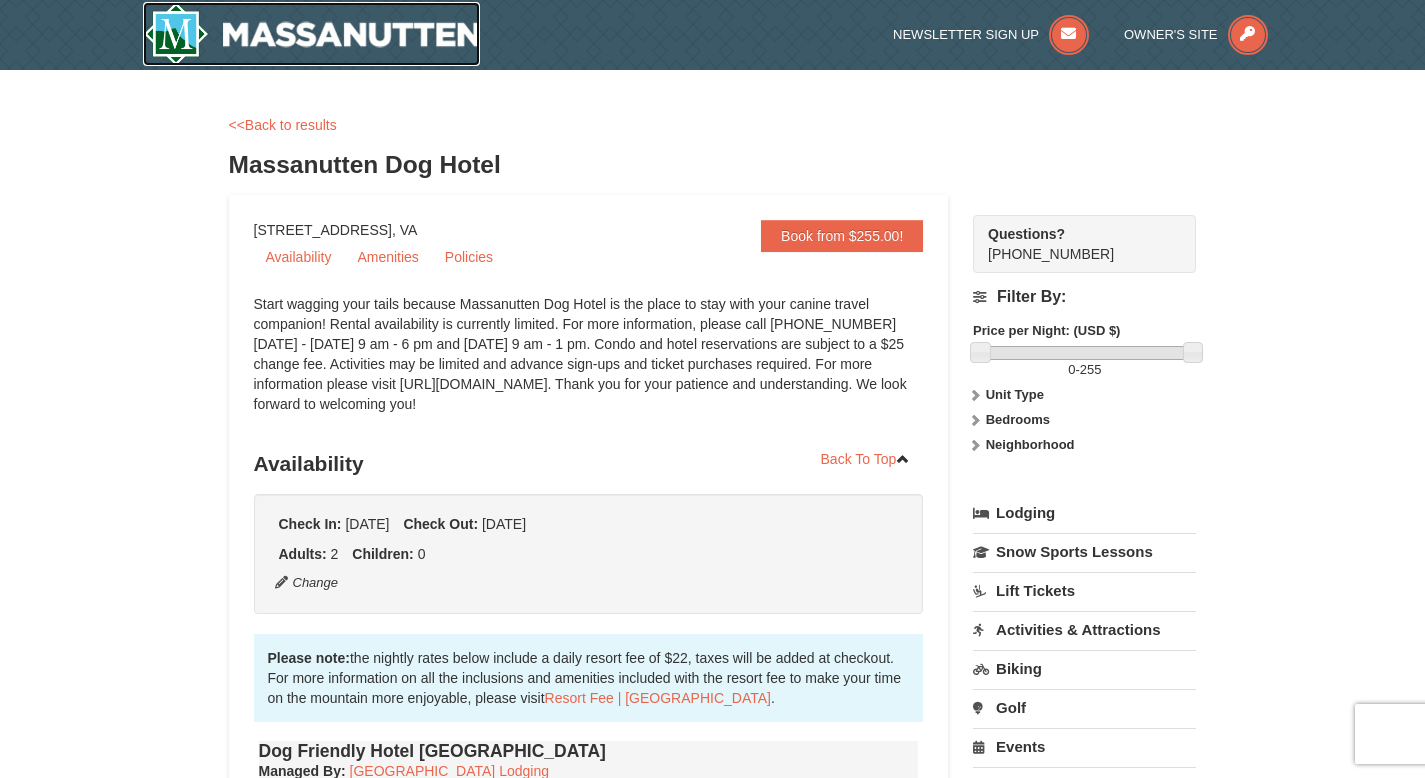 click at bounding box center [312, 34] 